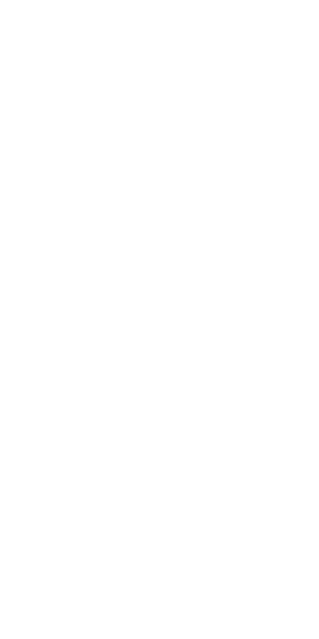scroll, scrollTop: 0, scrollLeft: 0, axis: both 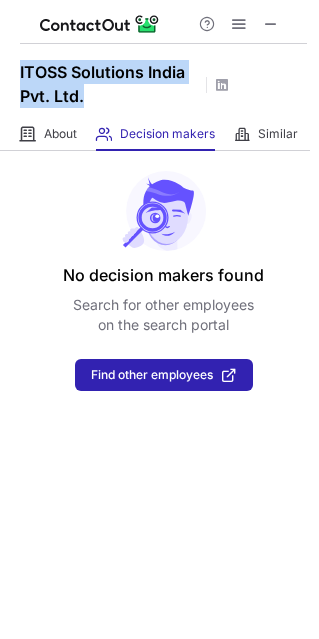 drag, startPoint x: 12, startPoint y: 66, endPoint x: 109, endPoint y: 87, distance: 99.24717 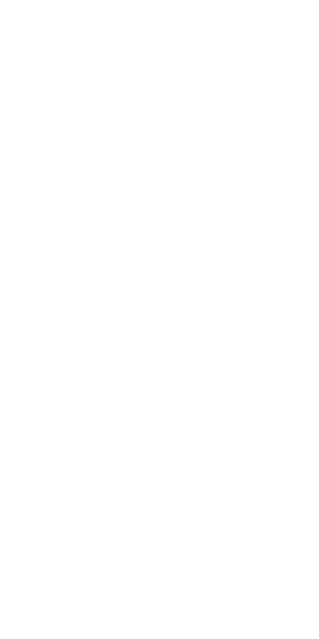 scroll, scrollTop: 0, scrollLeft: 0, axis: both 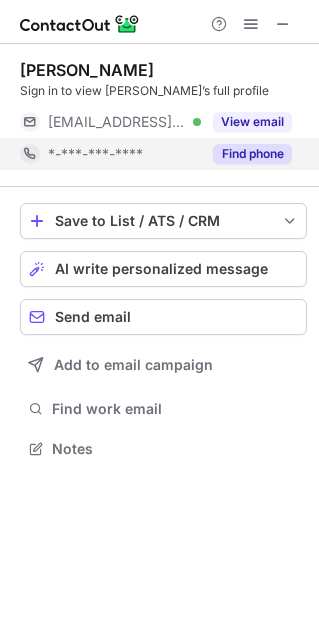 click on "Find phone" at bounding box center (252, 154) 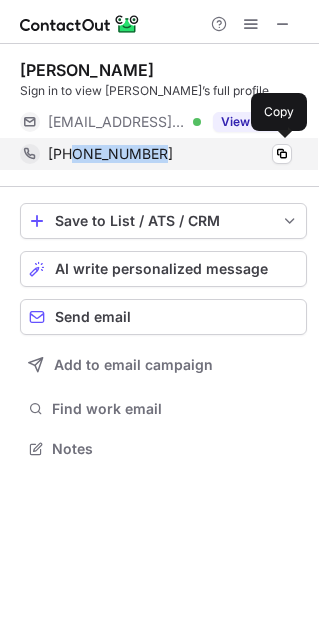 drag, startPoint x: 158, startPoint y: 152, endPoint x: 74, endPoint y: 162, distance: 84.59315 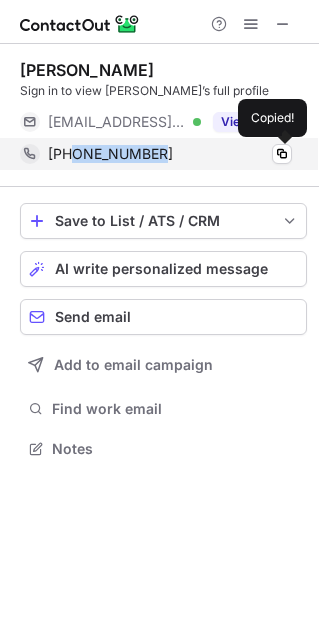 copy on "9811675488" 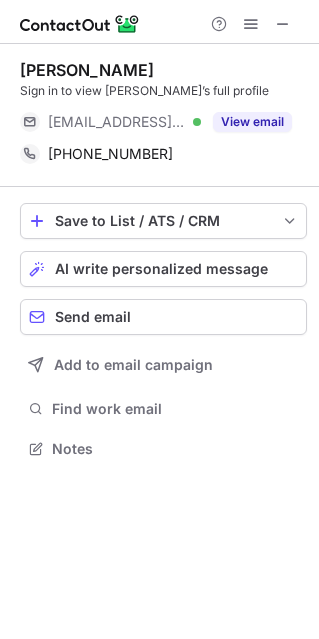 click on "Amit Mittal" at bounding box center [87, 70] 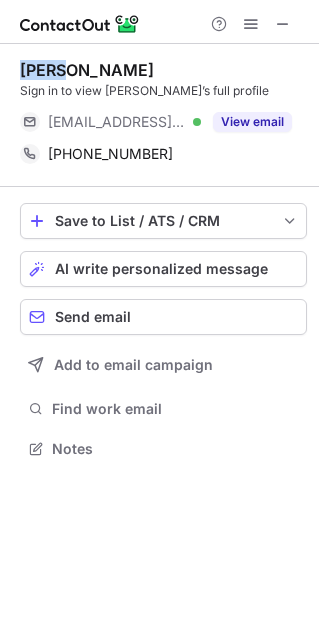 click on "Amit Mittal" at bounding box center (87, 70) 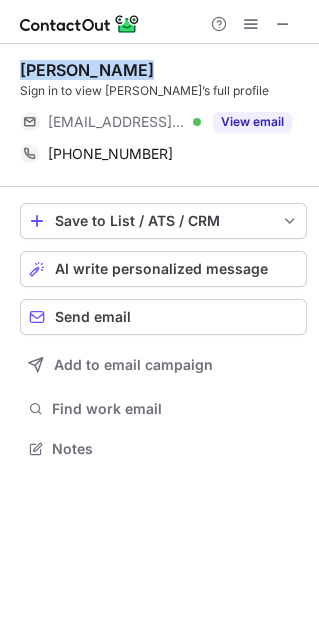 click on "Amit Mittal" at bounding box center [87, 70] 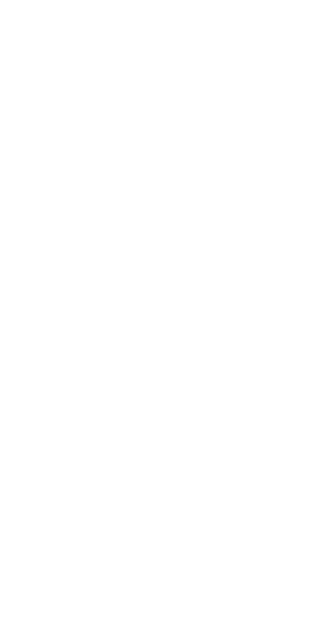scroll, scrollTop: 0, scrollLeft: 0, axis: both 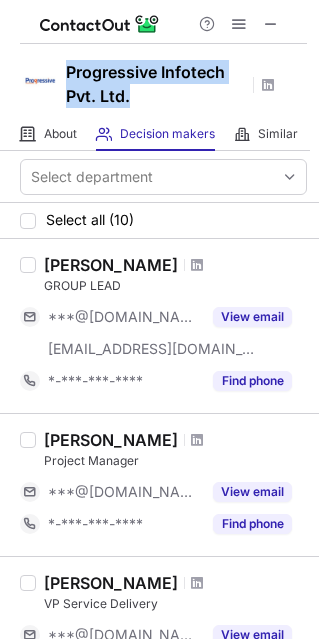 drag, startPoint x: 70, startPoint y: 66, endPoint x: 155, endPoint y: 95, distance: 89.81091 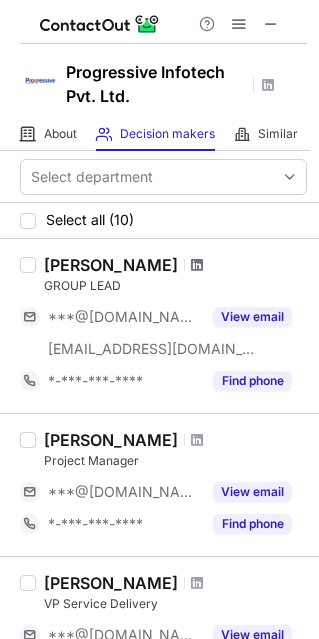 click at bounding box center [197, 265] 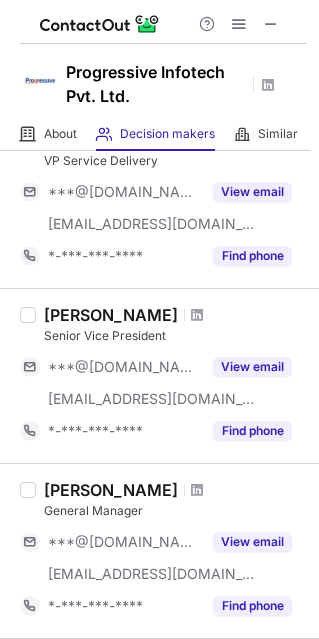 scroll, scrollTop: 555, scrollLeft: 0, axis: vertical 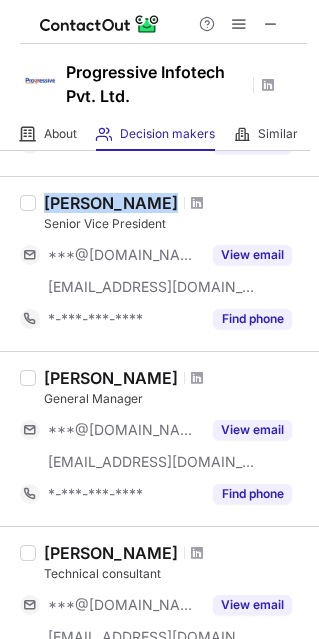 drag, startPoint x: 44, startPoint y: 202, endPoint x: 165, endPoint y: 202, distance: 121 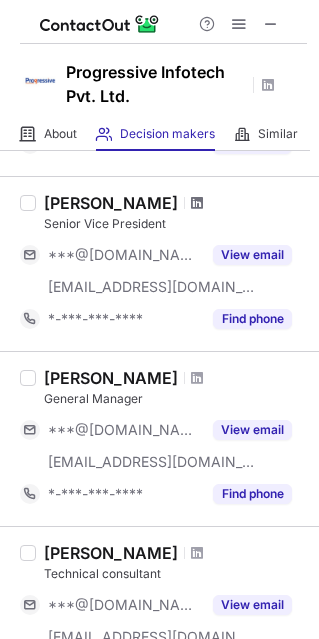 click at bounding box center (197, 203) 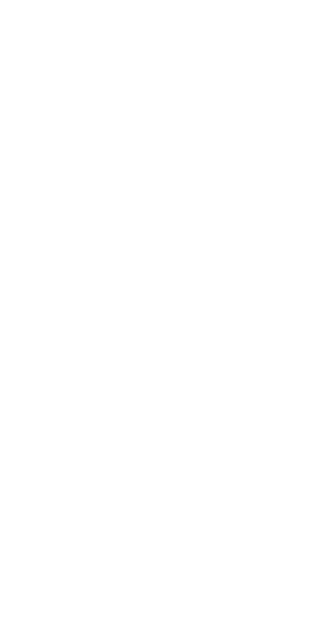 scroll, scrollTop: 0, scrollLeft: 0, axis: both 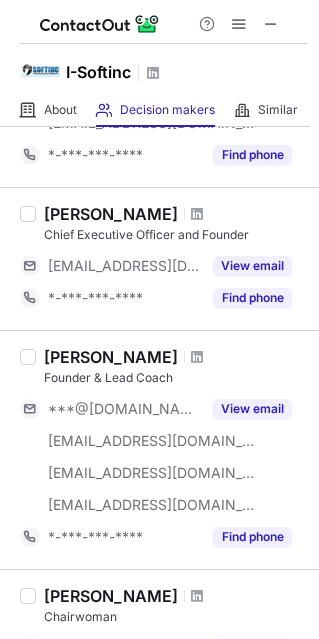 click on "I-Softinc" at bounding box center [98, 72] 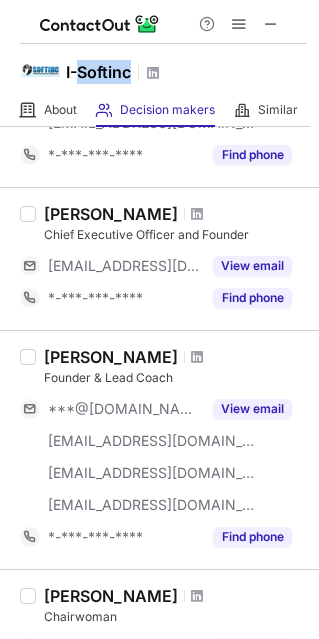click on "I-Softinc" at bounding box center (98, 72) 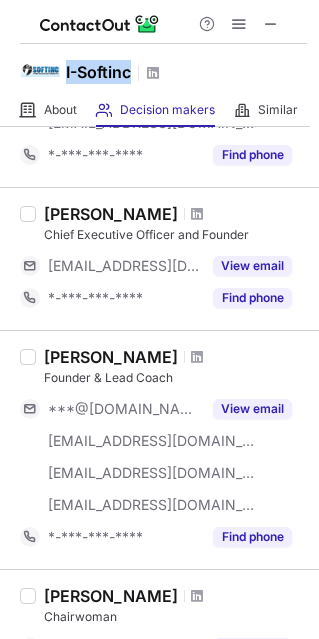 click on "I-Softinc" at bounding box center [98, 72] 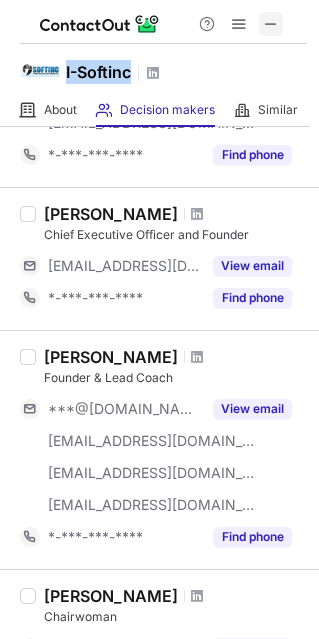 click at bounding box center [271, 24] 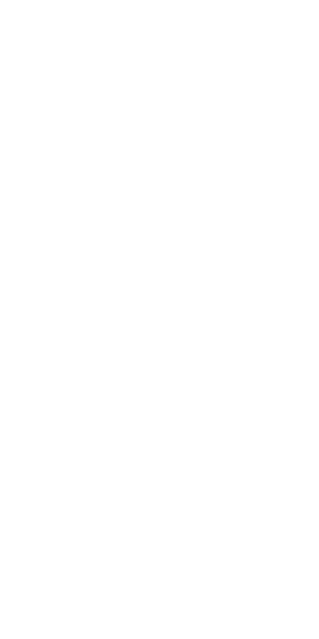 scroll, scrollTop: 0, scrollLeft: 0, axis: both 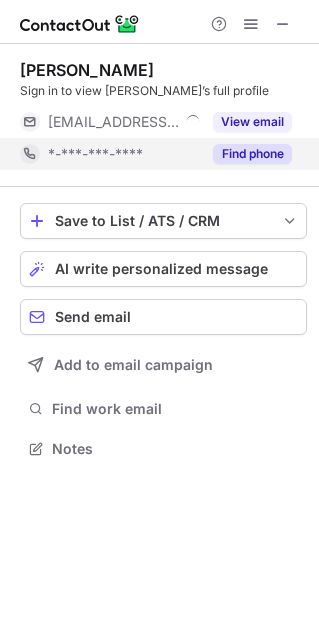 click on "Find phone" at bounding box center (252, 154) 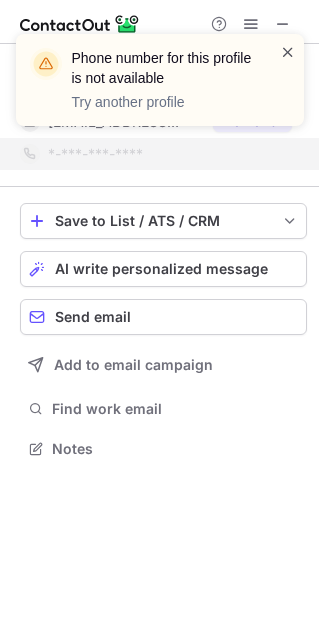 click at bounding box center [288, 52] 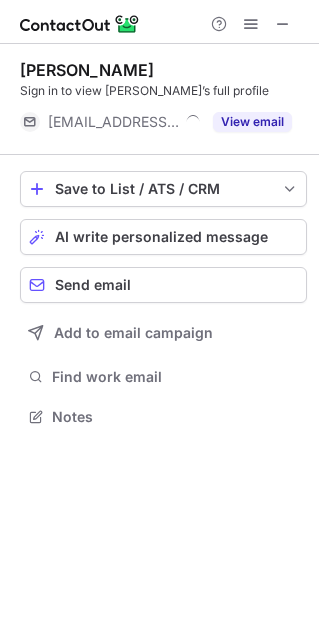 scroll, scrollTop: 402, scrollLeft: 319, axis: both 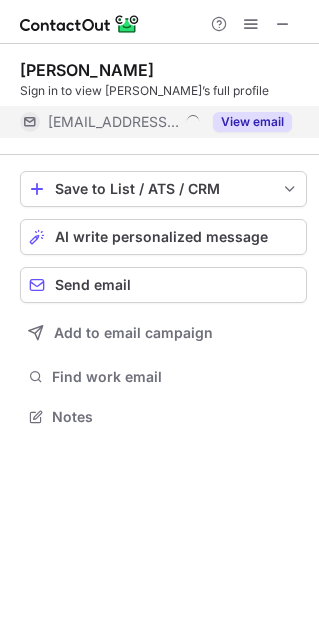 click on "View email" at bounding box center [252, 122] 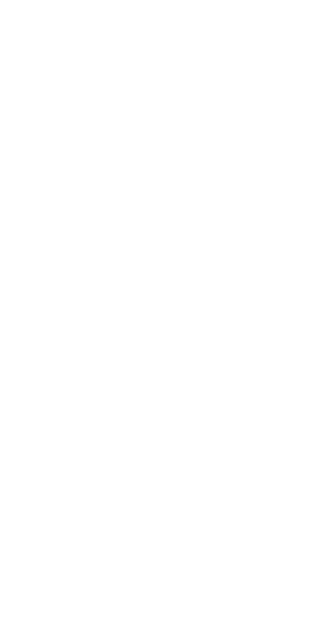 scroll, scrollTop: 0, scrollLeft: 0, axis: both 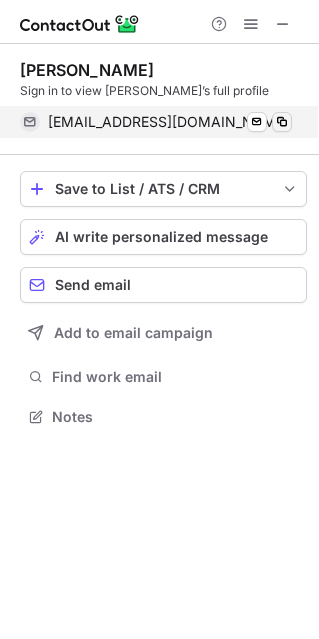 click at bounding box center [282, 122] 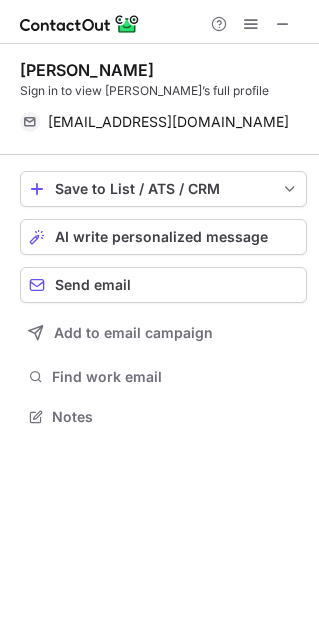 click on "Manoj Bansal" at bounding box center [87, 70] 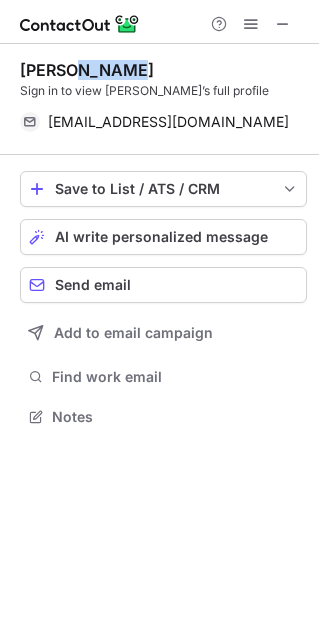click on "Manoj Bansal" at bounding box center (87, 70) 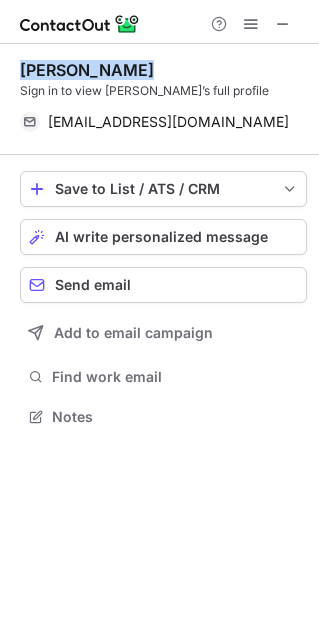 click on "Manoj Bansal" at bounding box center [87, 70] 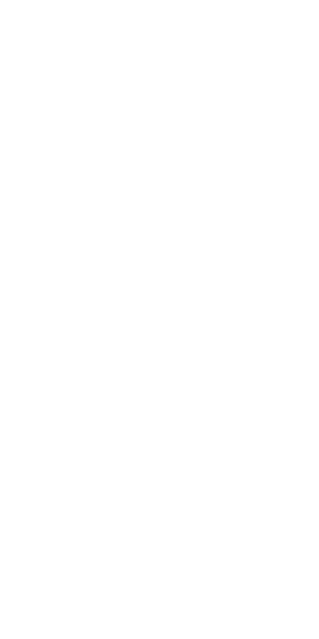 scroll, scrollTop: 0, scrollLeft: 0, axis: both 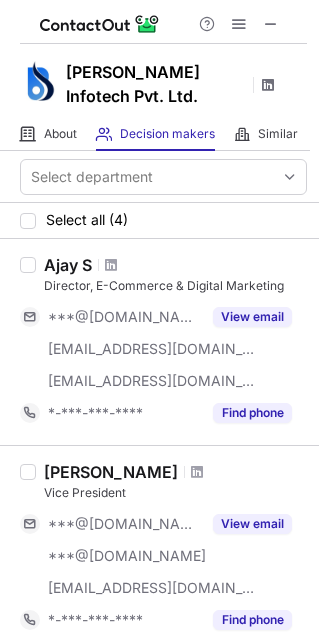 click at bounding box center (268, 85) 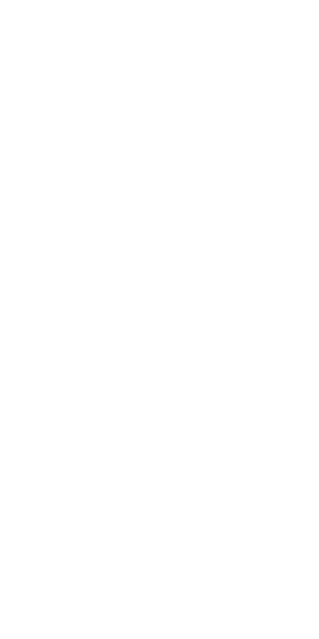 scroll, scrollTop: 0, scrollLeft: 0, axis: both 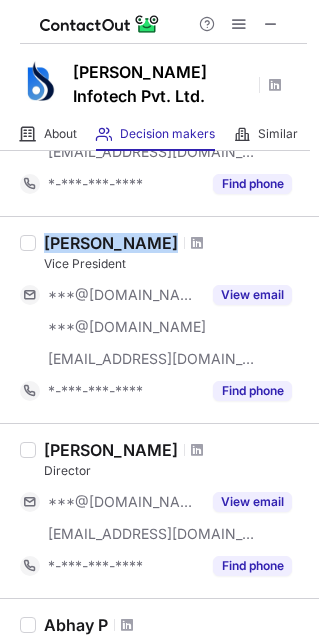 drag, startPoint x: 46, startPoint y: 238, endPoint x: 146, endPoint y: 247, distance: 100.40418 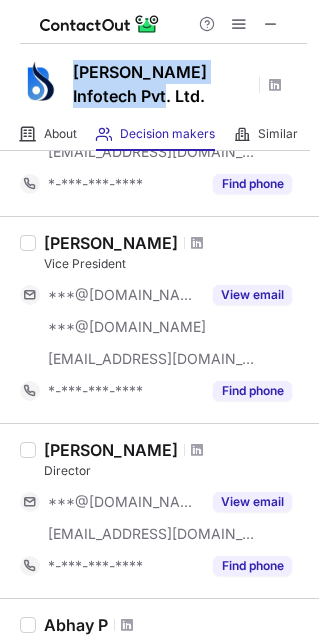 drag, startPoint x: 74, startPoint y: 67, endPoint x: 122, endPoint y: 107, distance: 62.482 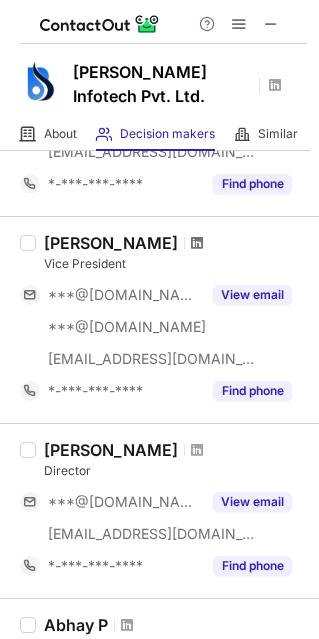 click at bounding box center [197, 243] 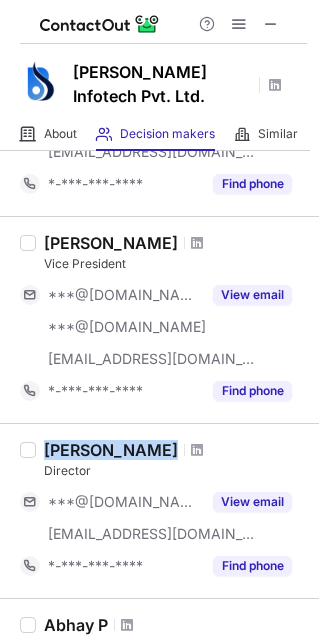 drag, startPoint x: 46, startPoint y: 446, endPoint x: 109, endPoint y: 444, distance: 63.03174 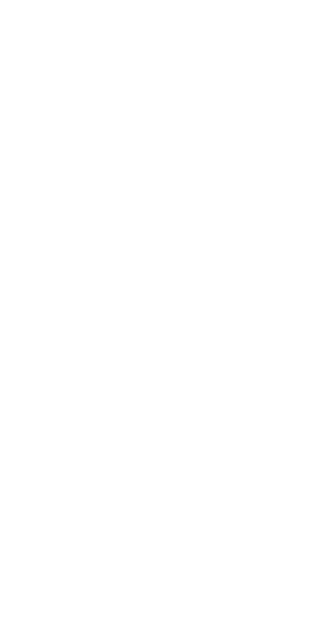 scroll, scrollTop: 0, scrollLeft: 0, axis: both 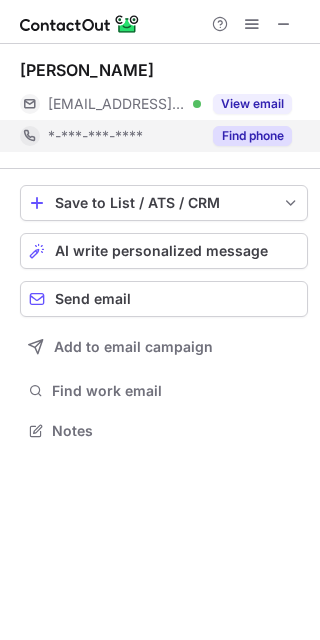 click on "Find phone" at bounding box center [252, 136] 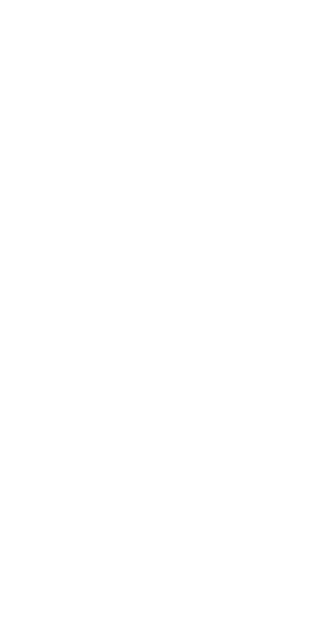 scroll, scrollTop: 0, scrollLeft: 0, axis: both 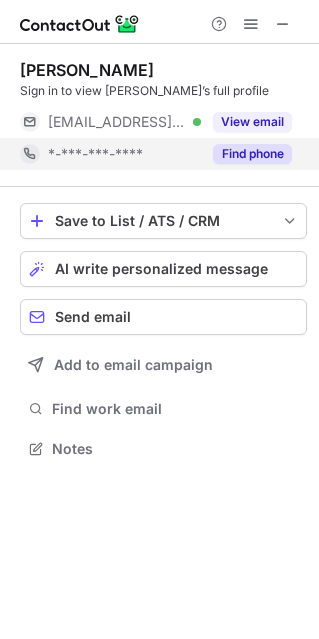 click on "Find phone" at bounding box center [252, 154] 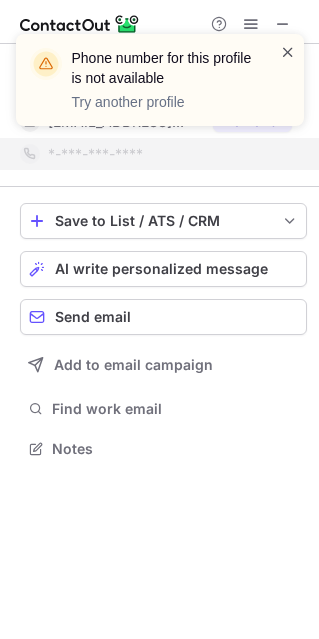 click at bounding box center (288, 52) 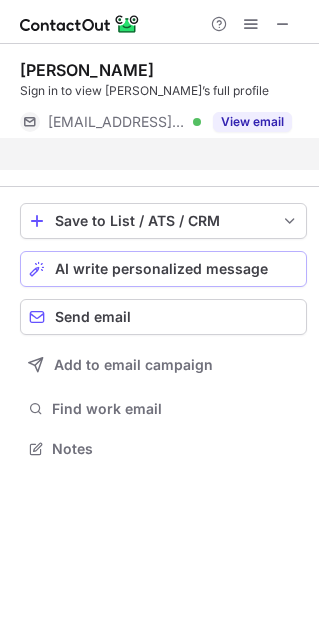 scroll, scrollTop: 402, scrollLeft: 319, axis: both 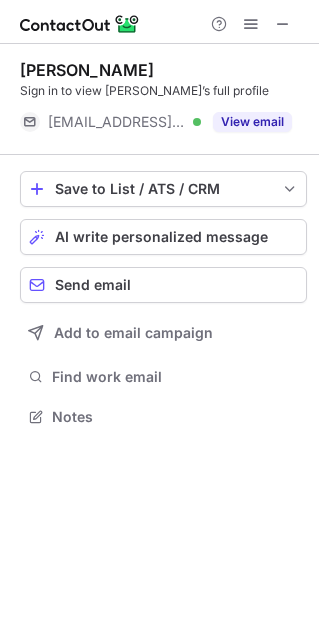 click on "Aakash Singh" at bounding box center [87, 70] 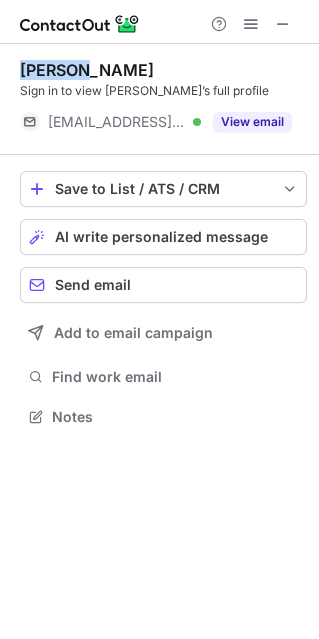 click on "Aakash Singh" at bounding box center [87, 70] 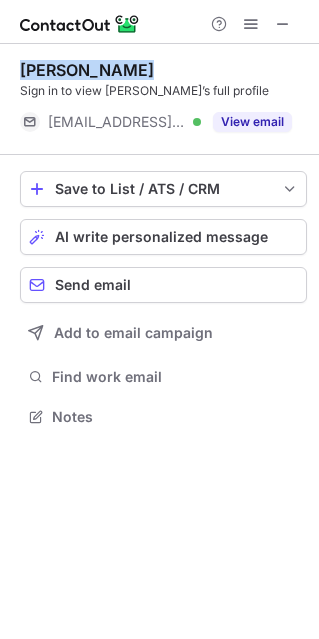 click on "Aakash Singh" at bounding box center [87, 70] 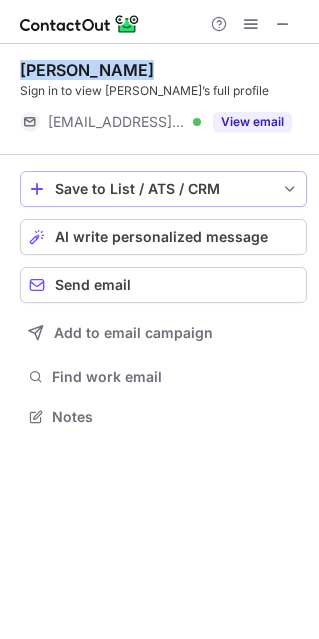 copy on "Aakash Singh" 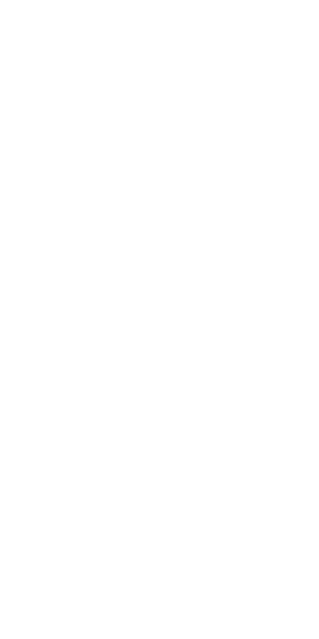 scroll, scrollTop: 0, scrollLeft: 0, axis: both 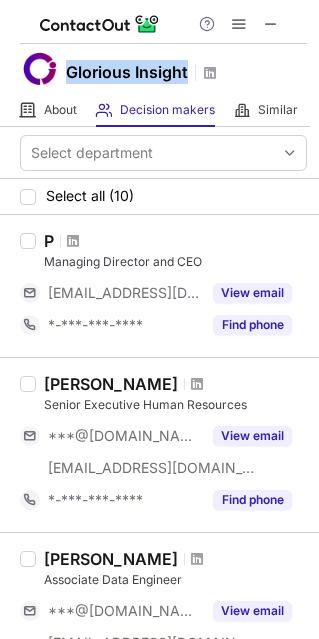 copy on "Glorious Insight" 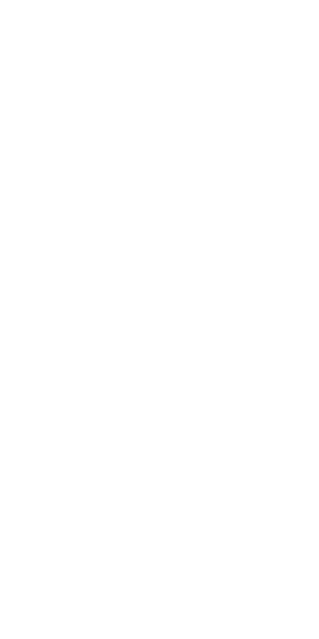 scroll, scrollTop: 0, scrollLeft: 0, axis: both 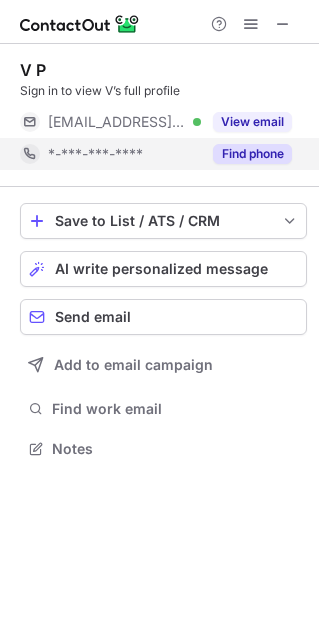 click on "Find phone" at bounding box center [252, 154] 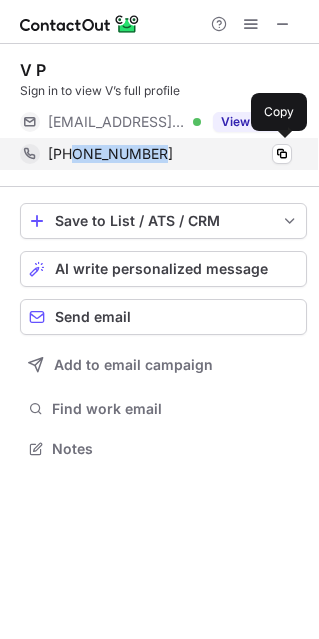 drag, startPoint x: 175, startPoint y: 157, endPoint x: 73, endPoint y: 162, distance: 102.122475 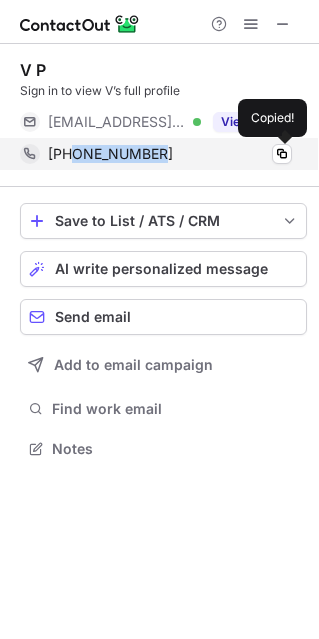 copy on "9650488899" 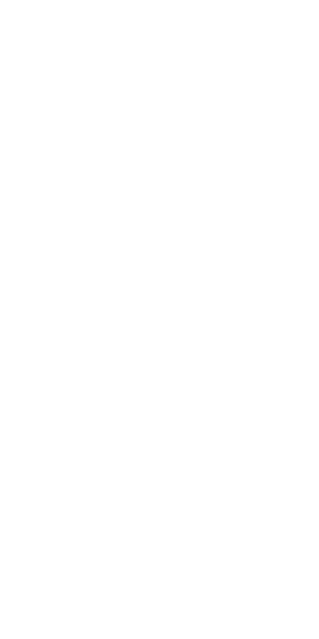 scroll, scrollTop: 0, scrollLeft: 0, axis: both 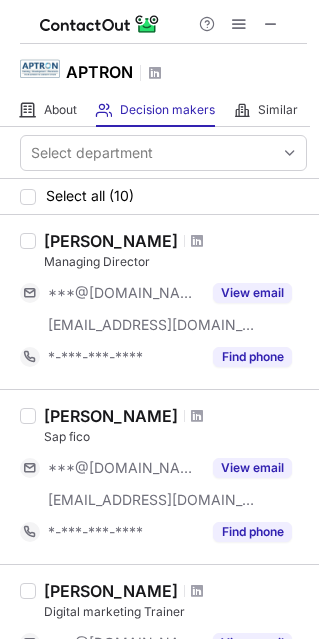 click on "APTRON" at bounding box center [99, 72] 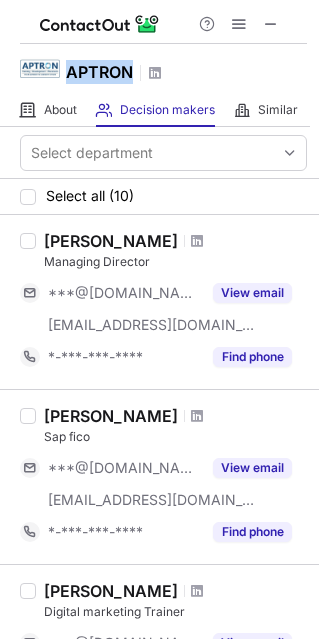click on "APTRON" at bounding box center [99, 72] 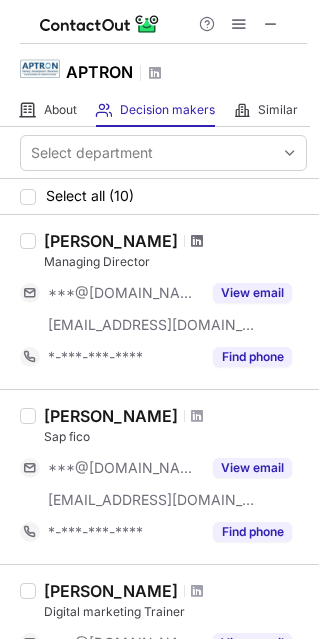 click at bounding box center (197, 241) 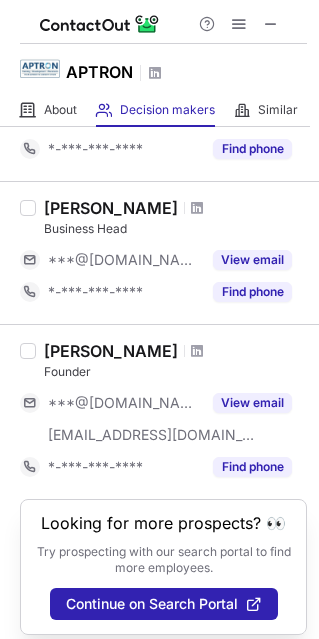 scroll, scrollTop: 1372, scrollLeft: 0, axis: vertical 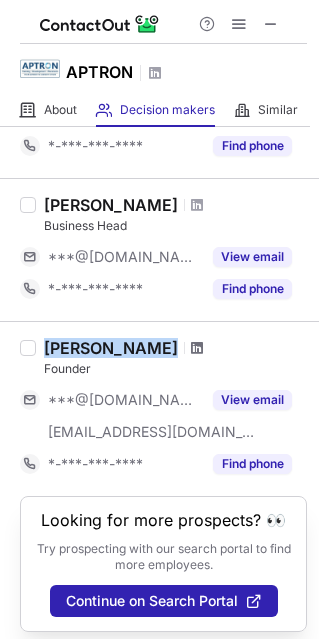 copy on "[PERSON_NAME]" 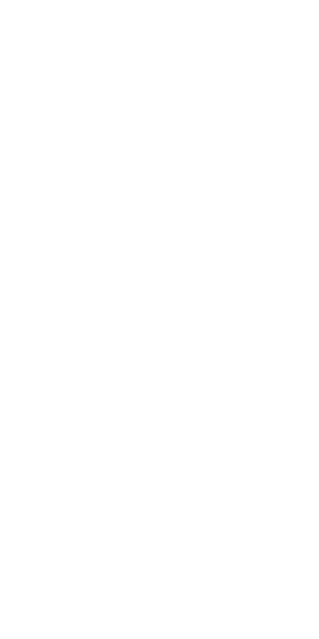 scroll, scrollTop: 0, scrollLeft: 0, axis: both 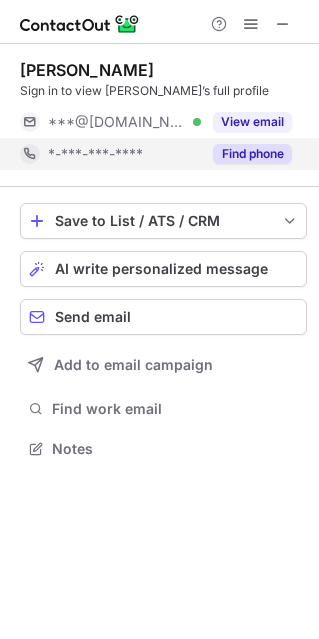 click on "Find phone" at bounding box center (246, 154) 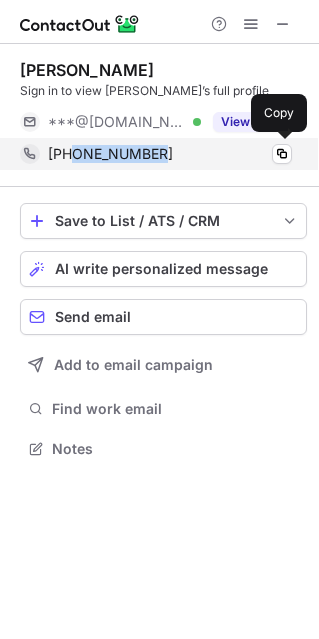 drag, startPoint x: 169, startPoint y: 152, endPoint x: 72, endPoint y: 158, distance: 97.18539 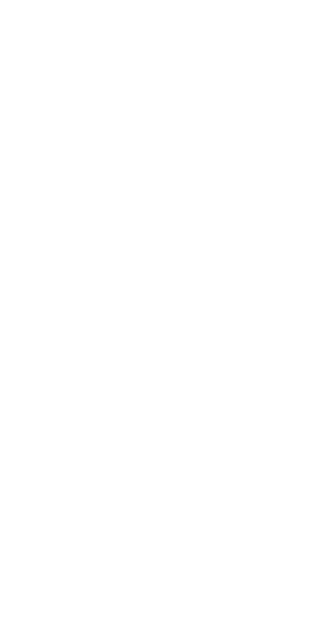scroll, scrollTop: 0, scrollLeft: 0, axis: both 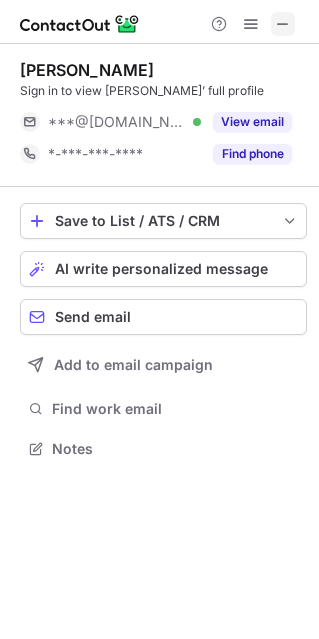 click at bounding box center [283, 24] 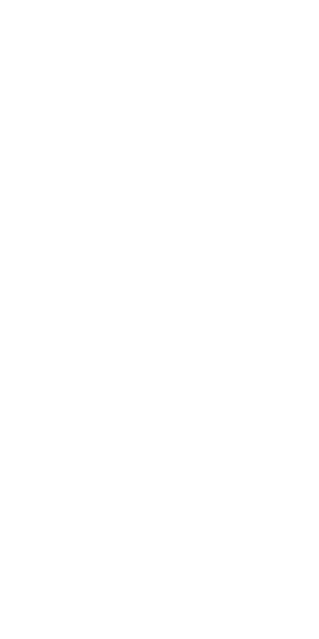 scroll, scrollTop: 0, scrollLeft: 0, axis: both 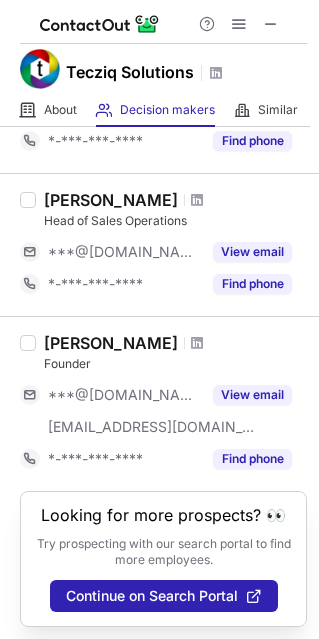 click on "Tecziq Solutions" at bounding box center [130, 72] 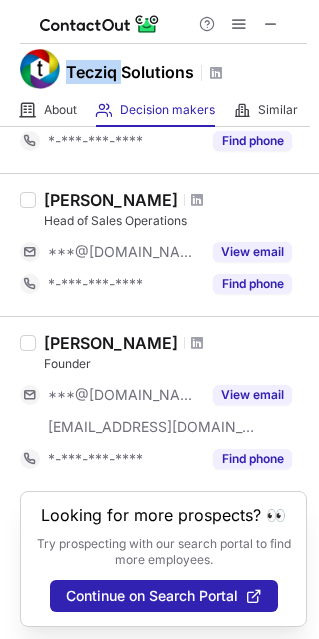 click on "Tecziq Solutions" at bounding box center (130, 72) 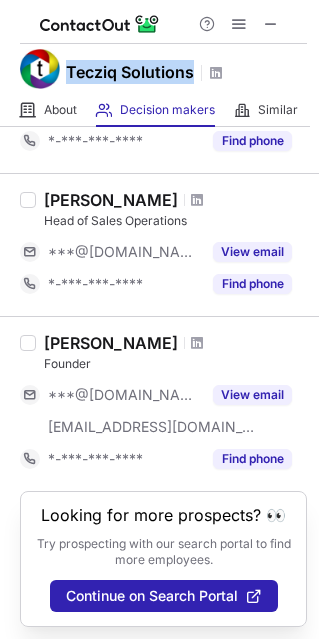 click on "Tecziq Solutions" at bounding box center (130, 72) 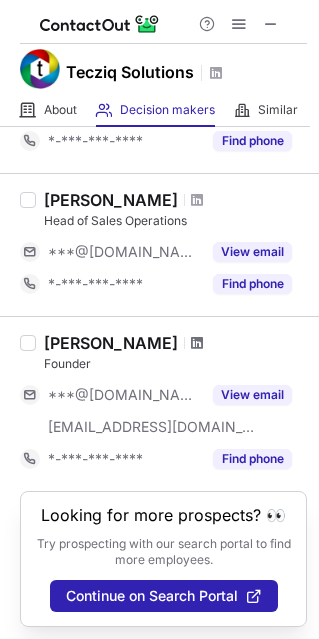 click at bounding box center [197, 343] 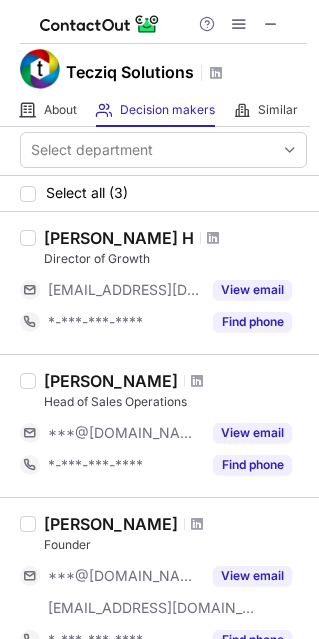scroll, scrollTop: 0, scrollLeft: 0, axis: both 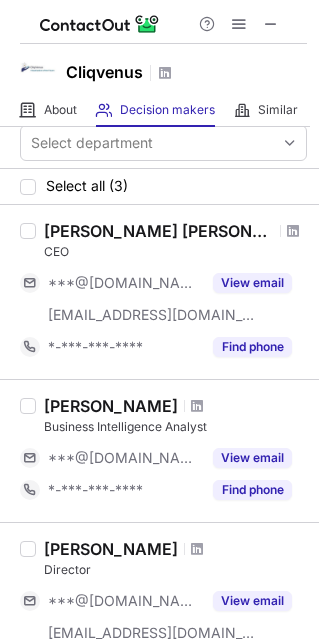 click on "Cliqvenus" at bounding box center (104, 72) 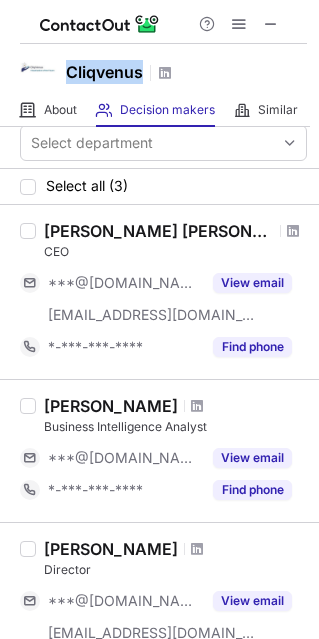 click on "Cliqvenus" at bounding box center [104, 72] 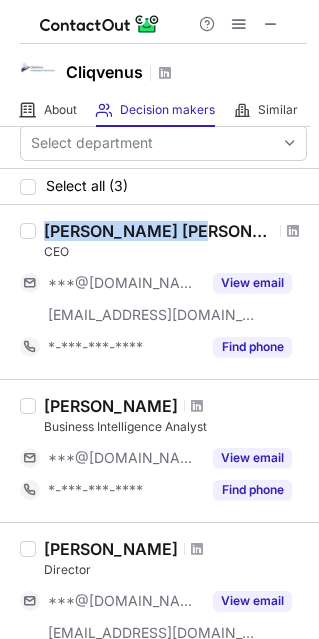 copy on "Nitesh Kumar Seth" 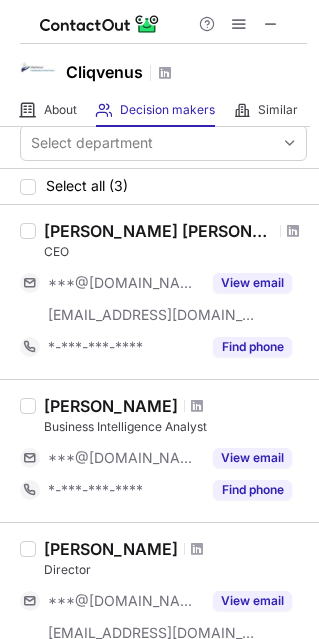 click on "Cliqvenus" at bounding box center (104, 72) 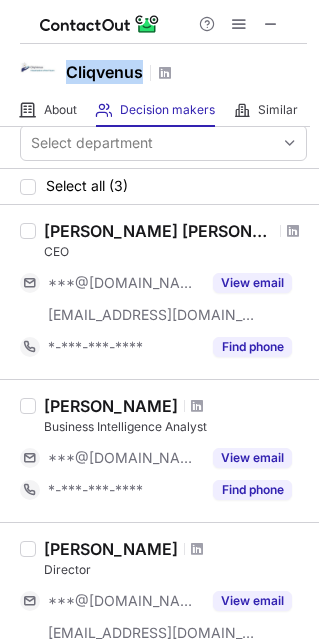 click on "Cliqvenus" at bounding box center (104, 72) 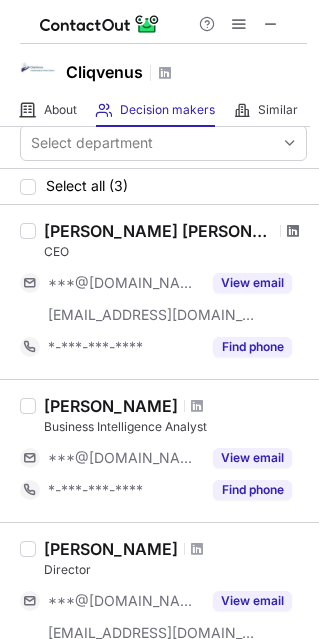 click at bounding box center [293, 231] 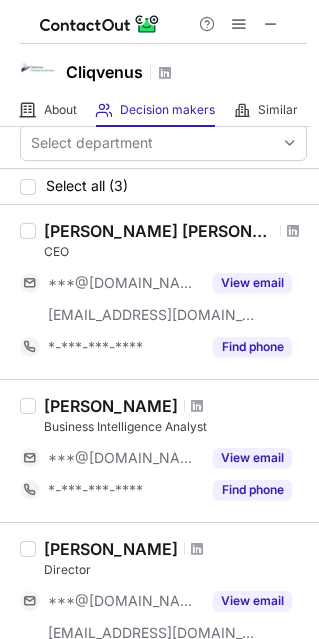 click on "Cliqvenus" at bounding box center (104, 72) 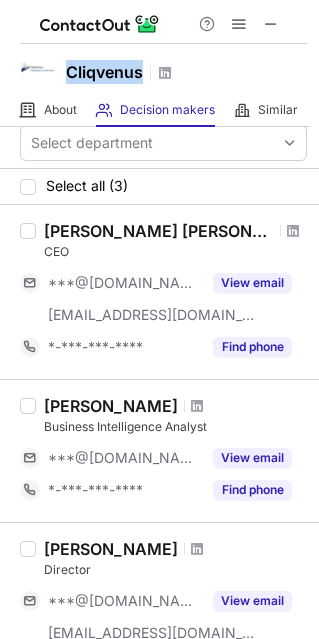 click on "Cliqvenus" at bounding box center (104, 72) 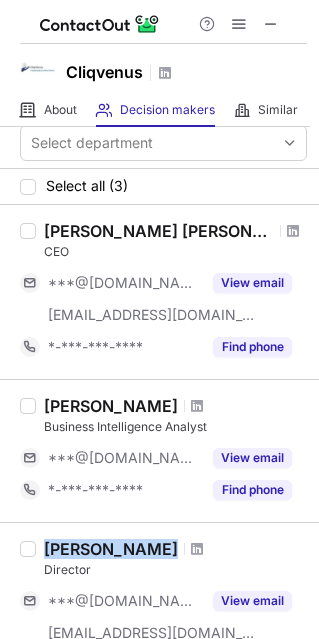 drag, startPoint x: 46, startPoint y: 537, endPoint x: 191, endPoint y: 537, distance: 145 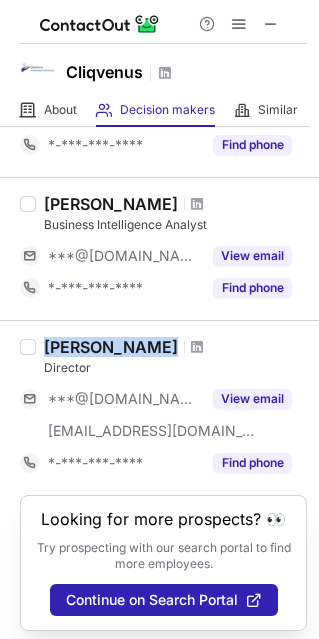 scroll, scrollTop: 219, scrollLeft: 0, axis: vertical 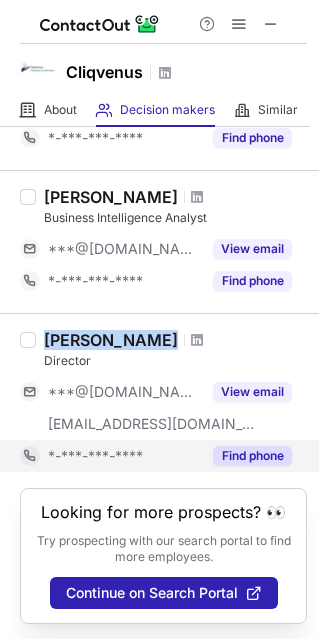 click on "Find phone" at bounding box center [252, 456] 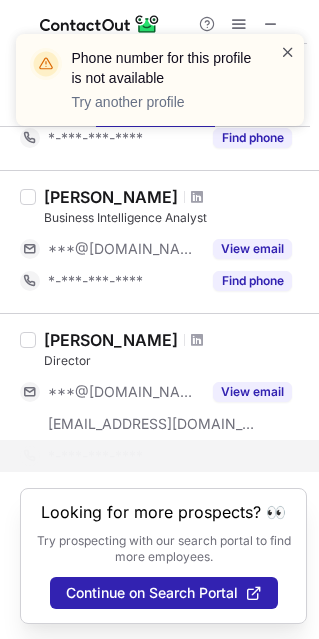 click at bounding box center [288, 52] 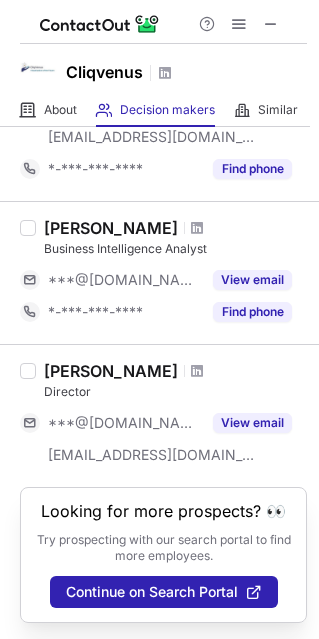 scroll, scrollTop: 186, scrollLeft: 0, axis: vertical 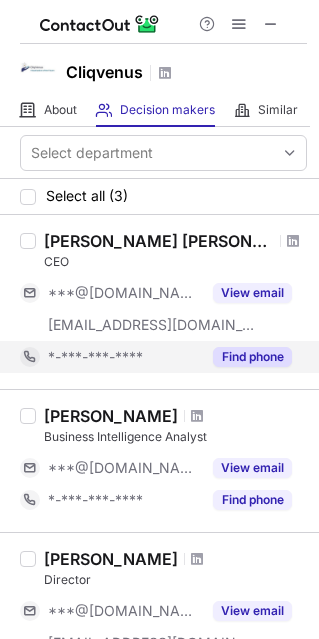 click on "Find phone" at bounding box center (252, 357) 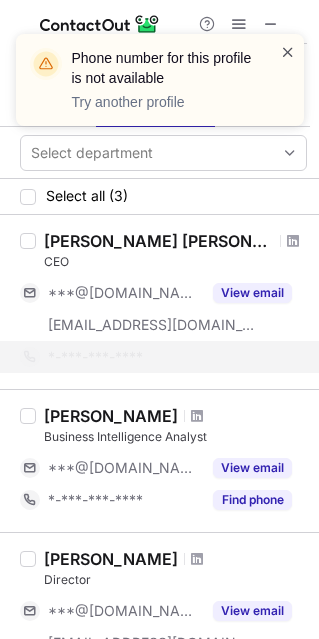click at bounding box center (288, 52) 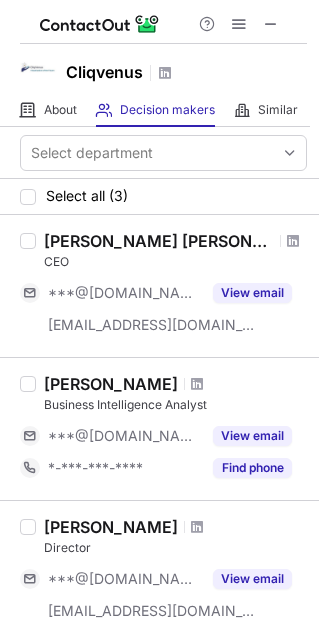click on "Cliqvenus" at bounding box center (104, 72) 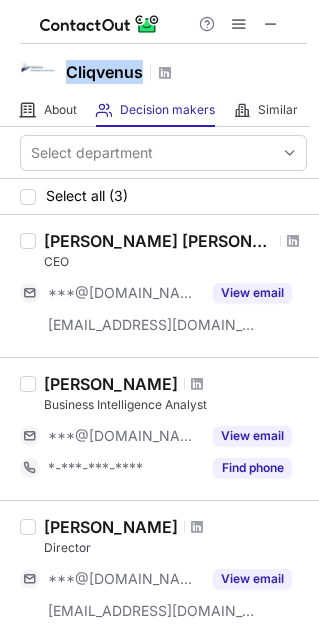 click on "Cliqvenus" at bounding box center [104, 72] 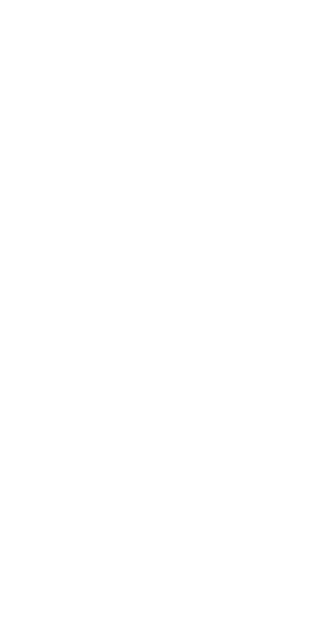 scroll, scrollTop: 0, scrollLeft: 0, axis: both 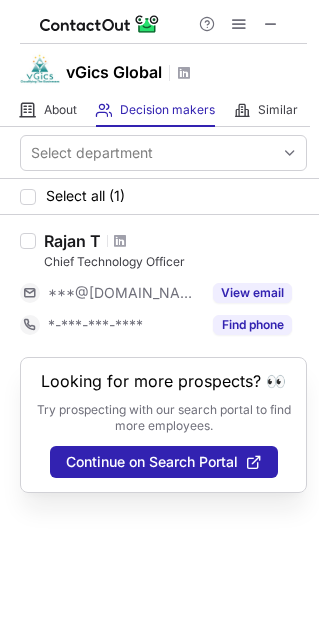 click on "vGics Global" at bounding box center (114, 72) 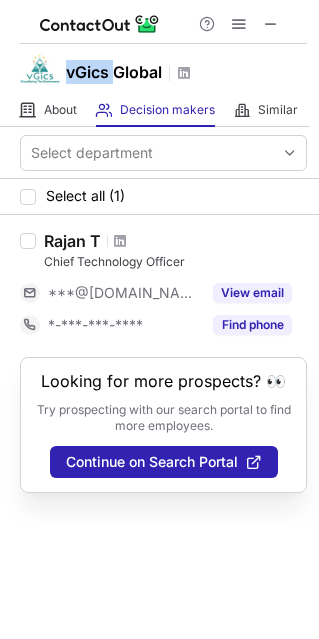 click on "vGics Global" at bounding box center [114, 72] 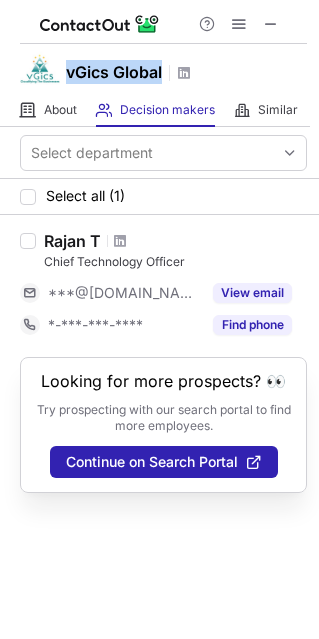 click on "vGics Global" at bounding box center (114, 72) 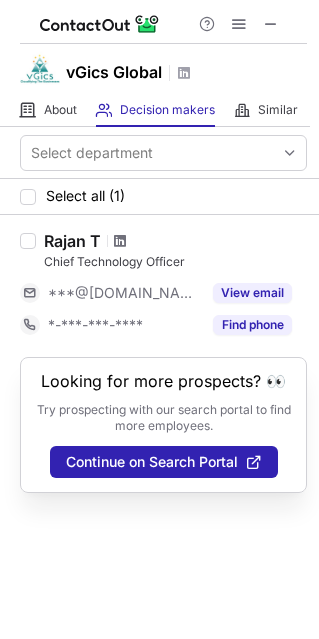 click at bounding box center [120, 241] 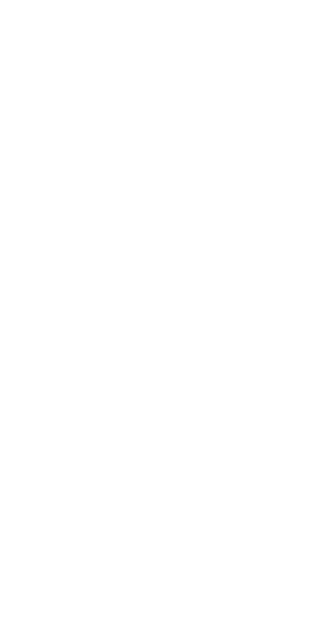 scroll, scrollTop: 0, scrollLeft: 0, axis: both 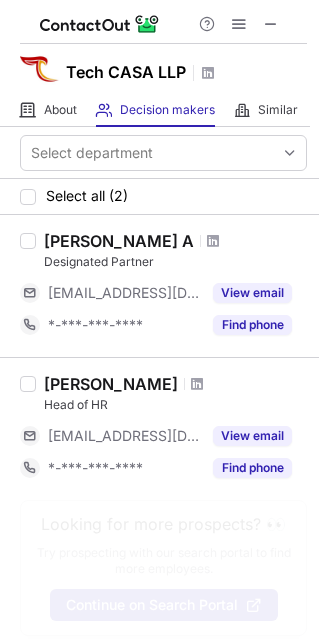 click on "Tech CASA LLP" at bounding box center [126, 72] 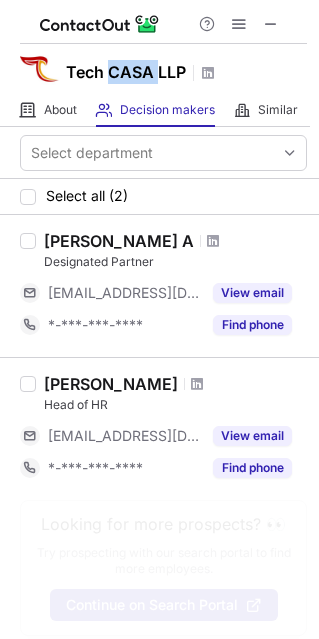 click on "Tech CASA LLP" at bounding box center [126, 72] 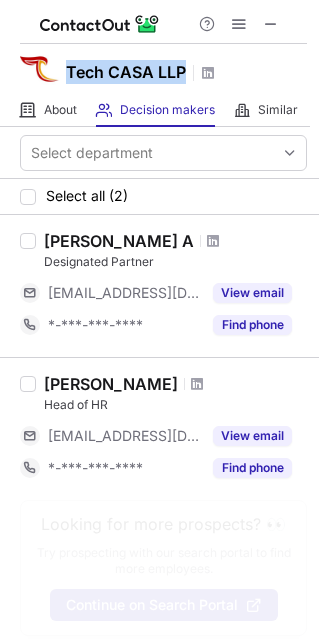 click on "Tech CASA LLP" at bounding box center (126, 72) 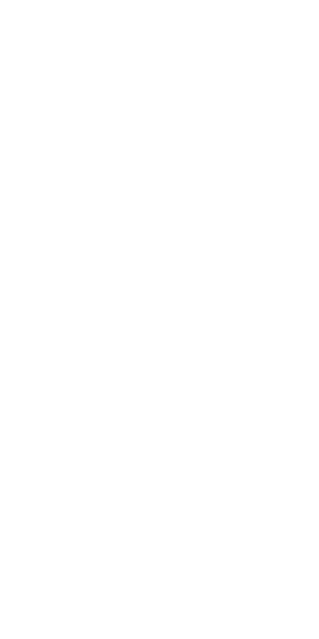 scroll, scrollTop: 0, scrollLeft: 0, axis: both 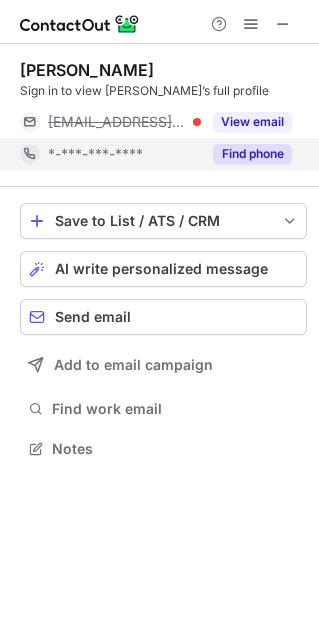 click on "Find phone" at bounding box center (252, 154) 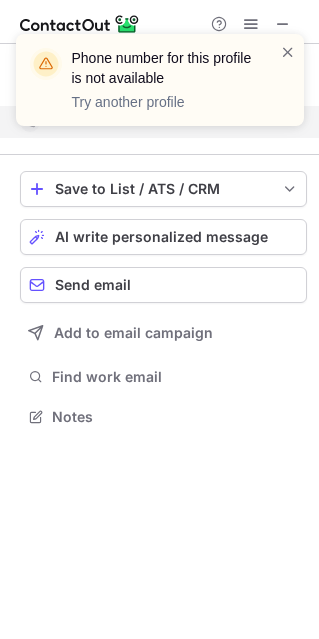 scroll, scrollTop: 402, scrollLeft: 319, axis: both 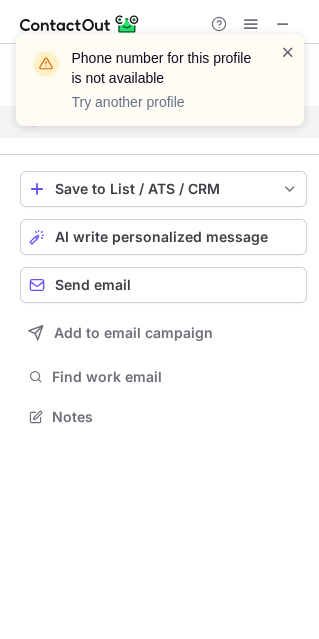 click at bounding box center [288, 52] 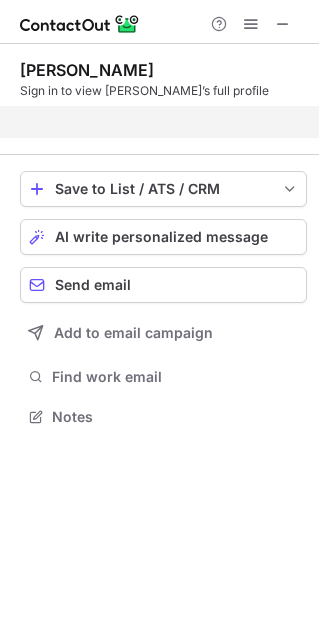 scroll, scrollTop: 370, scrollLeft: 319, axis: both 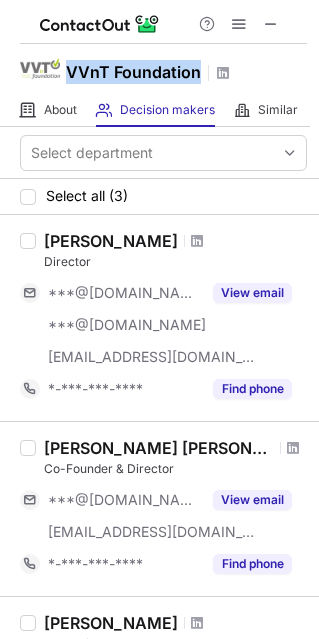 copy on "VVnT Foundation" 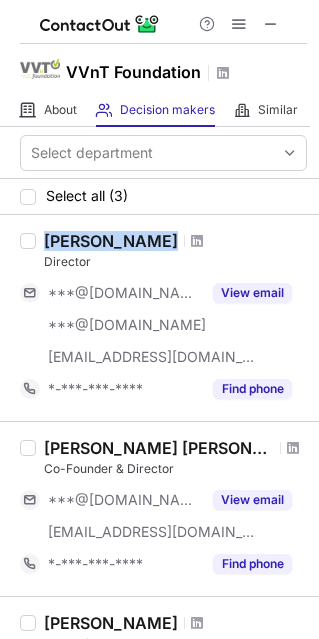 drag, startPoint x: 45, startPoint y: 241, endPoint x: 159, endPoint y: 238, distance: 114.03947 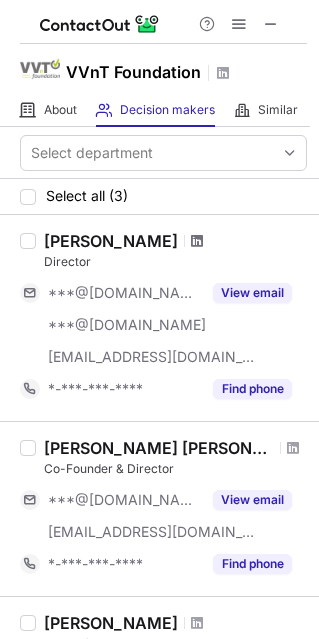 click at bounding box center (197, 241) 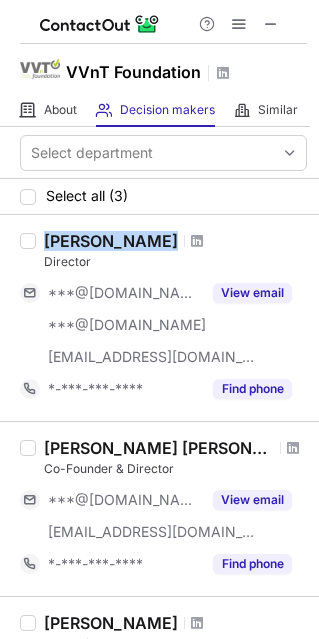 drag, startPoint x: 45, startPoint y: 242, endPoint x: 160, endPoint y: 235, distance: 115.212845 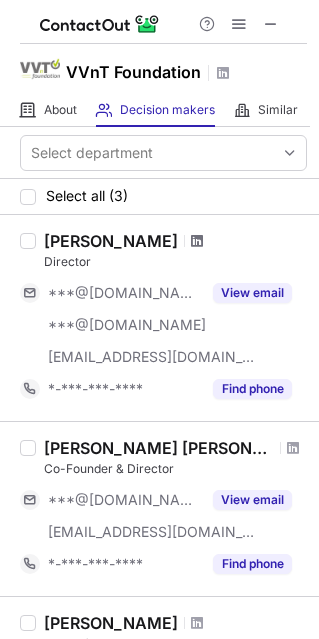 click at bounding box center [197, 241] 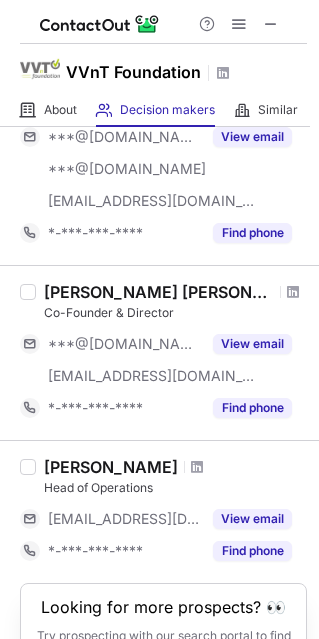 scroll, scrollTop: 194, scrollLeft: 0, axis: vertical 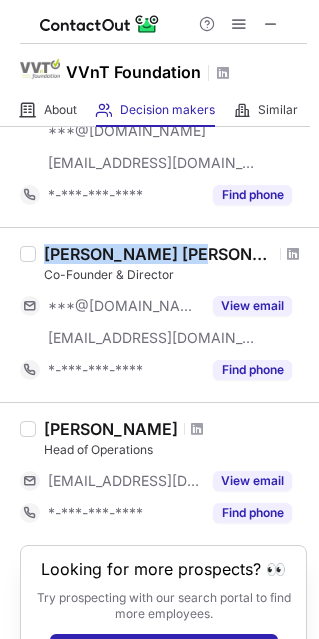 copy on "Parveen Kr  Arora" 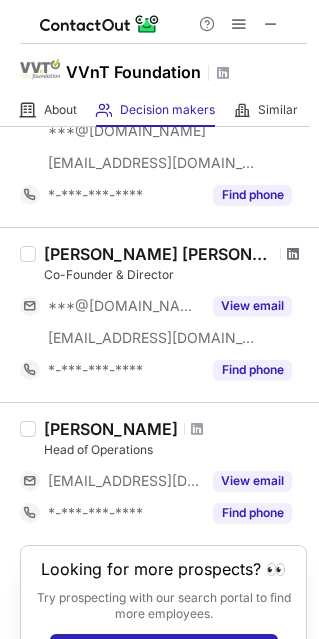 click at bounding box center [293, 254] 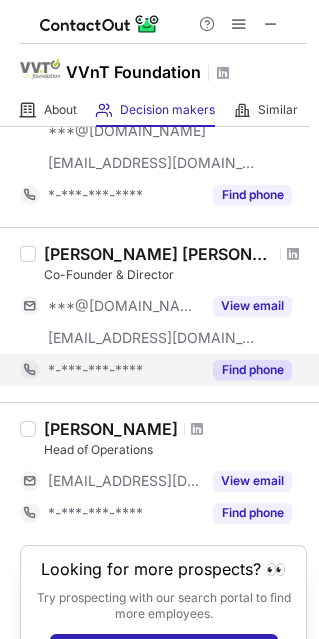click on "Find phone" at bounding box center (246, 370) 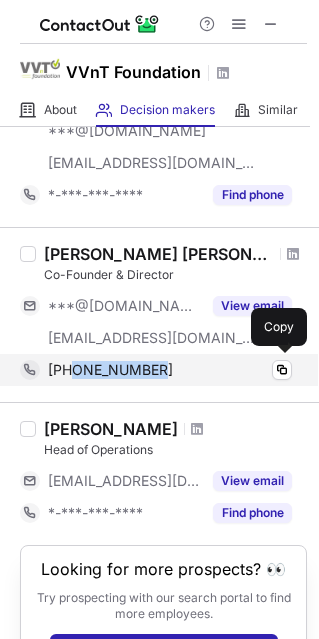 copy on "8802801739" 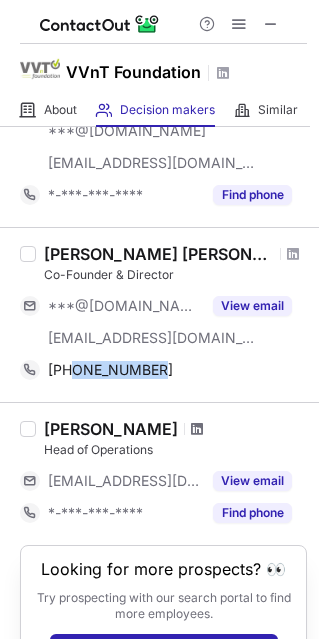 copy on "8802801739" 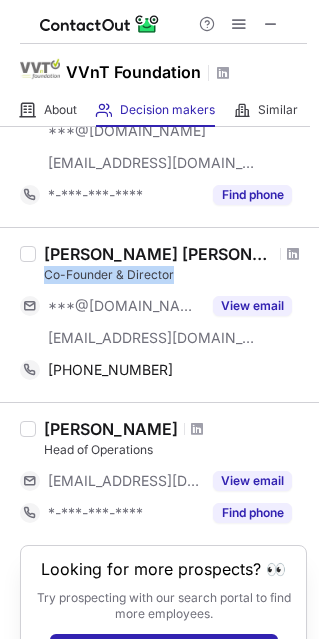 drag, startPoint x: 46, startPoint y: 272, endPoint x: 179, endPoint y: 278, distance: 133.13527 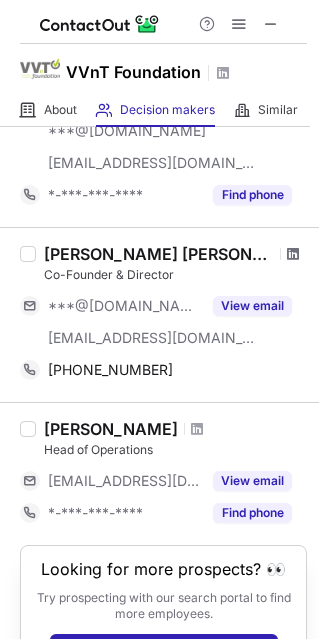 click at bounding box center [293, 254] 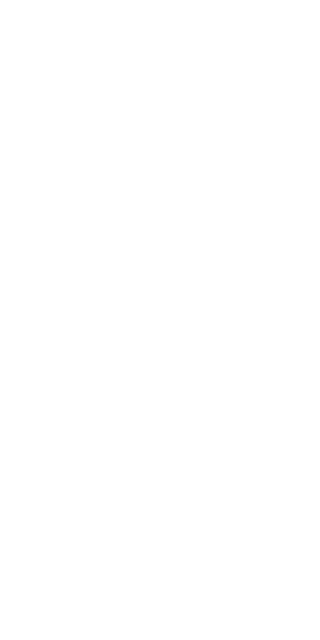 scroll, scrollTop: 0, scrollLeft: 0, axis: both 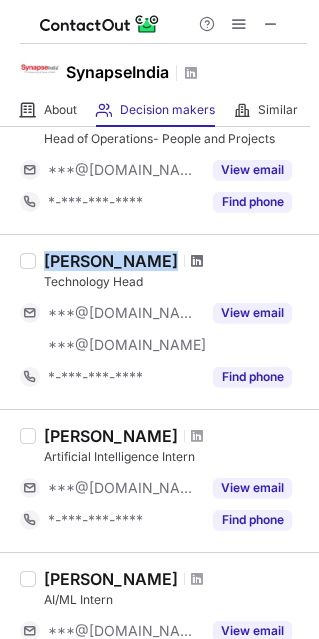drag, startPoint x: 45, startPoint y: 258, endPoint x: 170, endPoint y: 252, distance: 125.14392 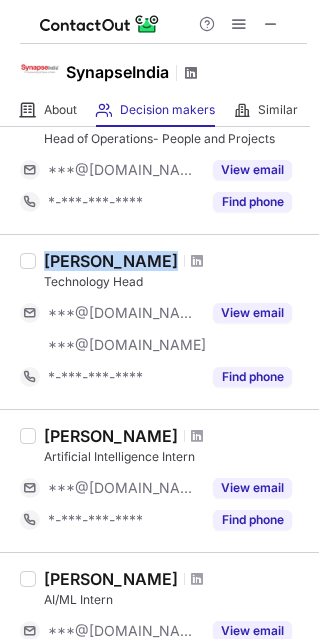click at bounding box center [191, 73] 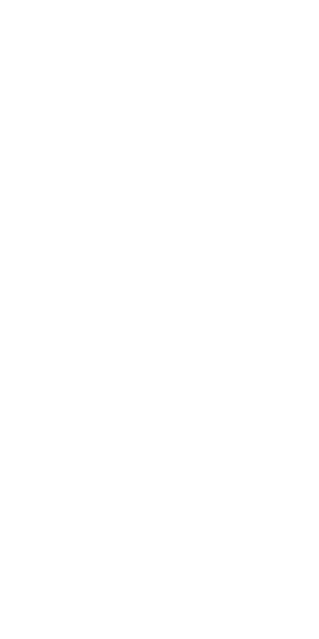 scroll, scrollTop: 0, scrollLeft: 0, axis: both 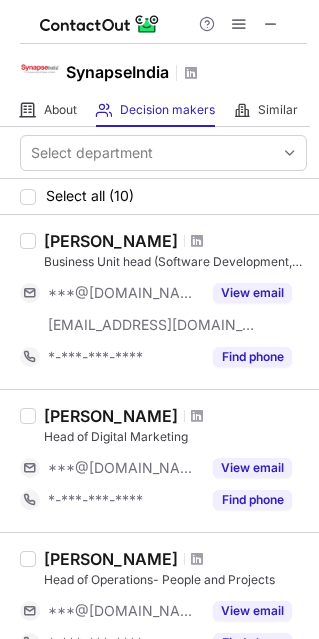 click on "SynapseIndia" at bounding box center (117, 72) 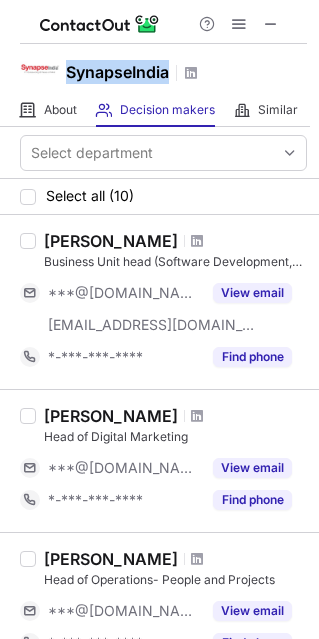 click on "SynapseIndia" at bounding box center (117, 72) 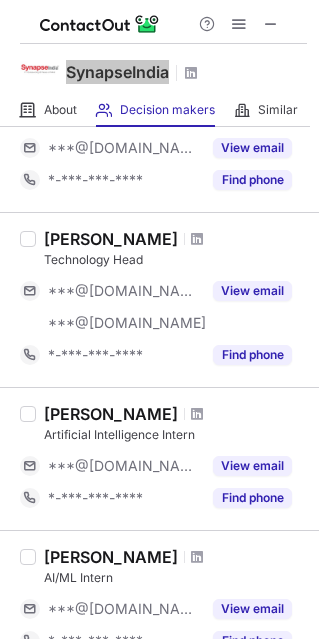 scroll, scrollTop: 414, scrollLeft: 0, axis: vertical 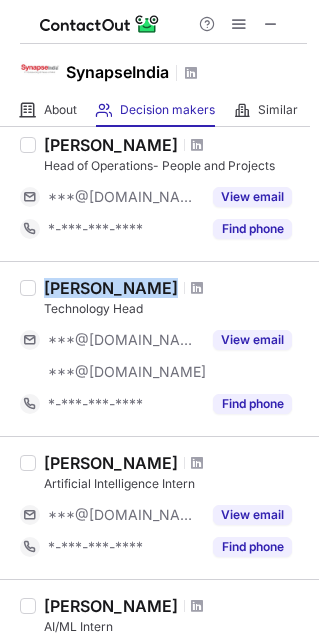 copy on "Sanjeev Singh" 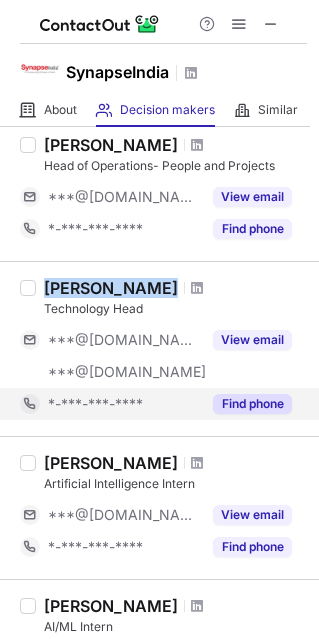 click on "Find phone" at bounding box center (252, 404) 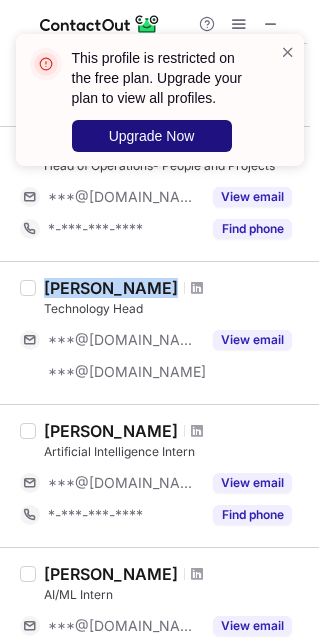 click on "Upgrade Now" at bounding box center (152, 136) 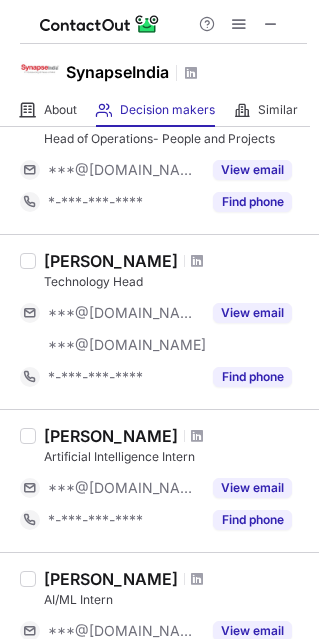 scroll, scrollTop: 435, scrollLeft: 0, axis: vertical 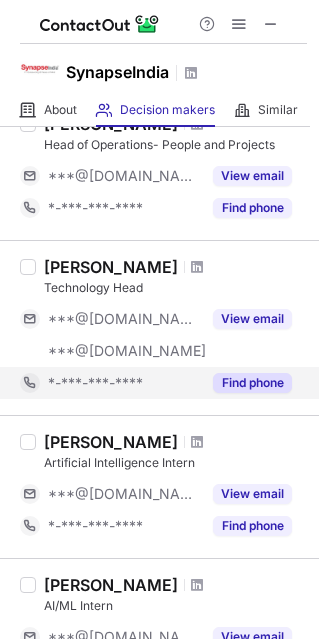 click on "Find phone" at bounding box center (252, 383) 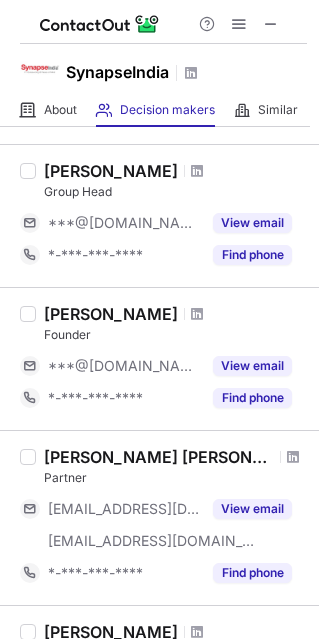scroll, scrollTop: 964, scrollLeft: 0, axis: vertical 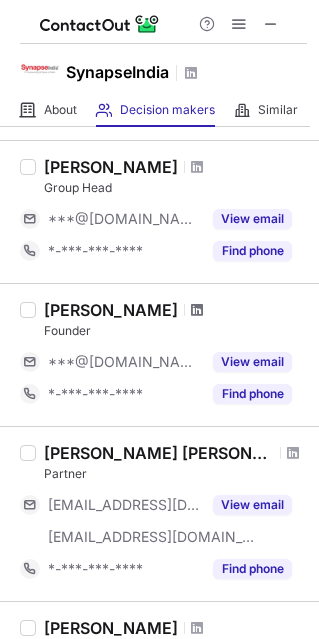 click at bounding box center (197, 310) 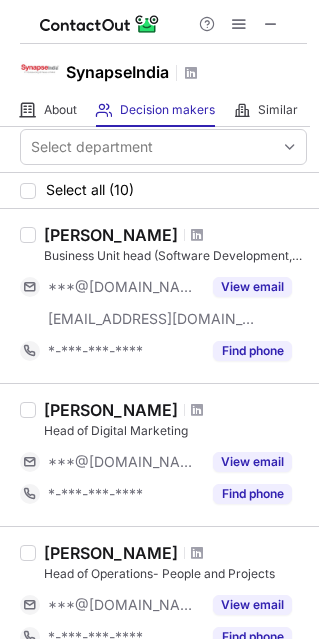 scroll, scrollTop: 0, scrollLeft: 0, axis: both 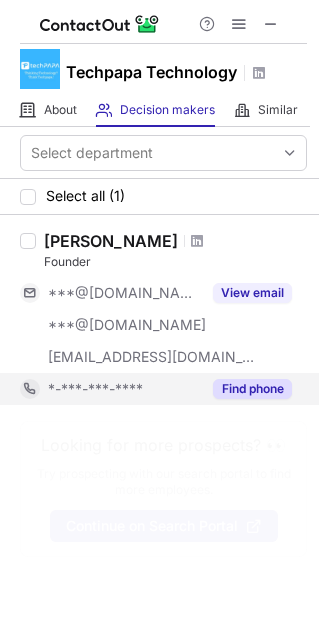click on "Find phone" at bounding box center (252, 389) 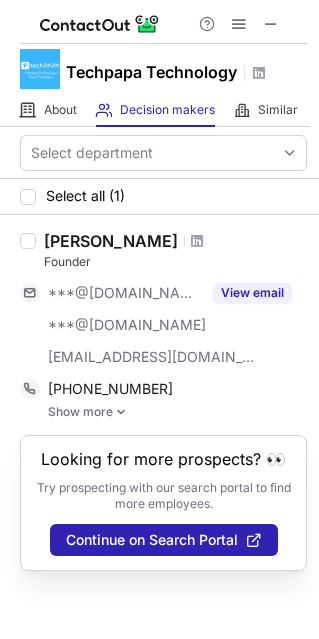 click at bounding box center (121, 412) 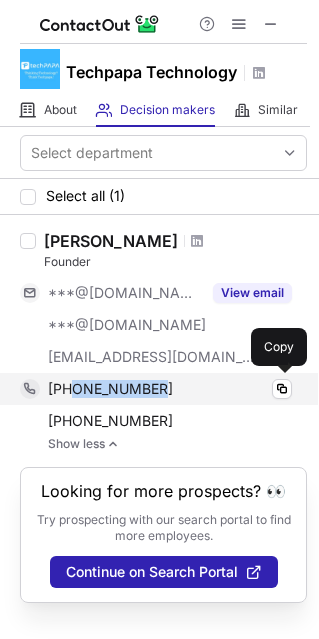 copy on "7838700506" 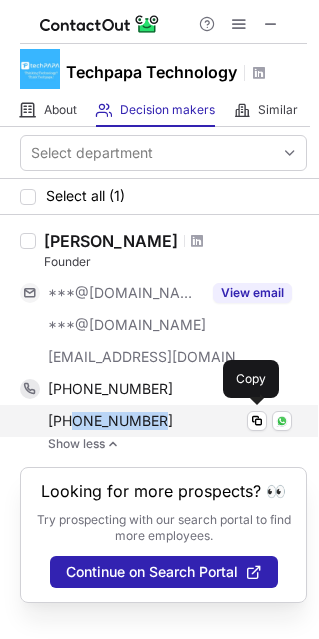 drag, startPoint x: 141, startPoint y: 426, endPoint x: 72, endPoint y: 428, distance: 69.02898 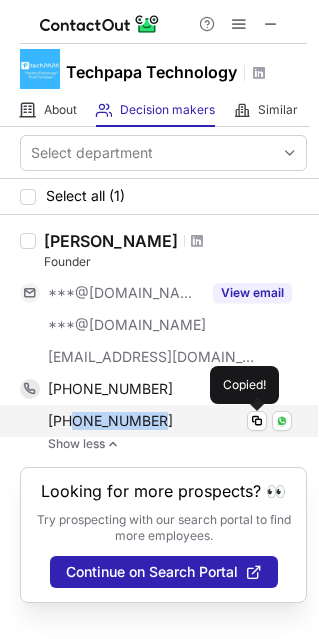copy on "8802242916" 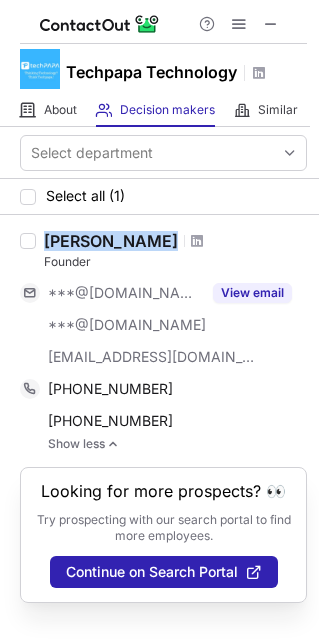 drag, startPoint x: 40, startPoint y: 222, endPoint x: 240, endPoint y: 222, distance: 200 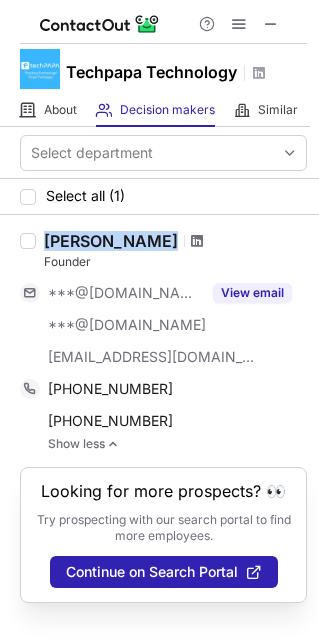 click at bounding box center (197, 241) 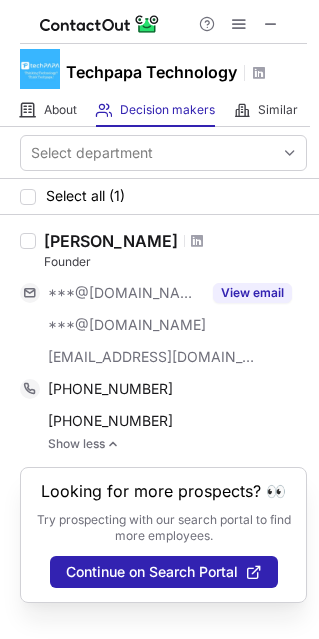 click on "Techpapa Technology" at bounding box center [151, 72] 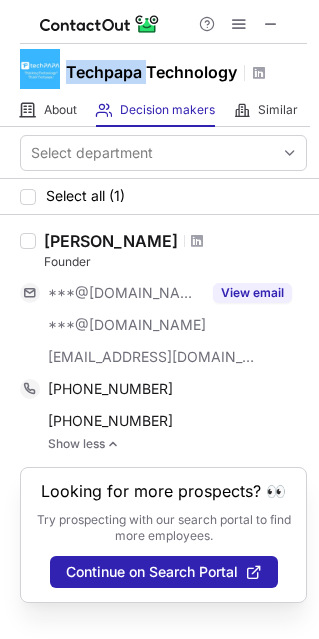click on "Techpapa Technology" at bounding box center [151, 72] 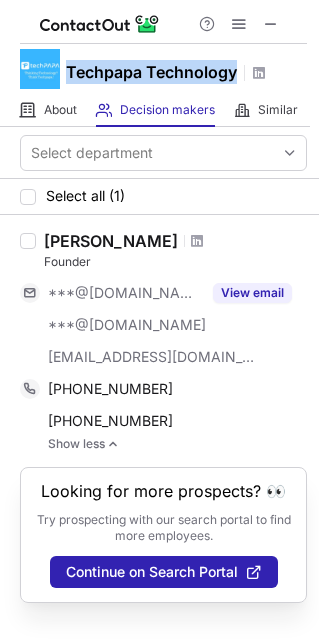 click on "Techpapa Technology" at bounding box center (151, 72) 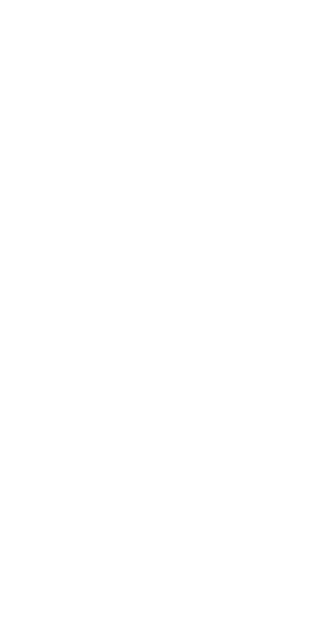 scroll, scrollTop: 0, scrollLeft: 0, axis: both 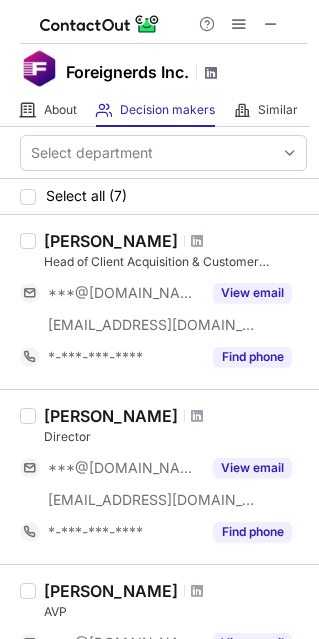 click at bounding box center [211, 73] 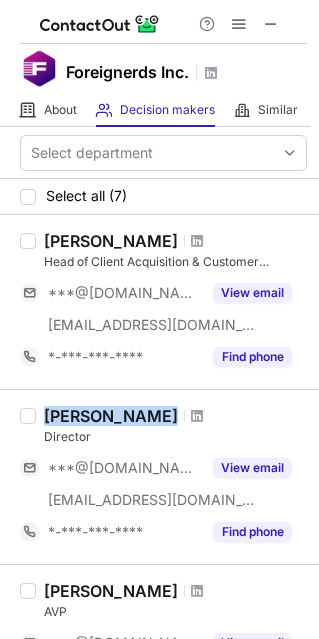 drag, startPoint x: 44, startPoint y: 417, endPoint x: 197, endPoint y: 393, distance: 154.87091 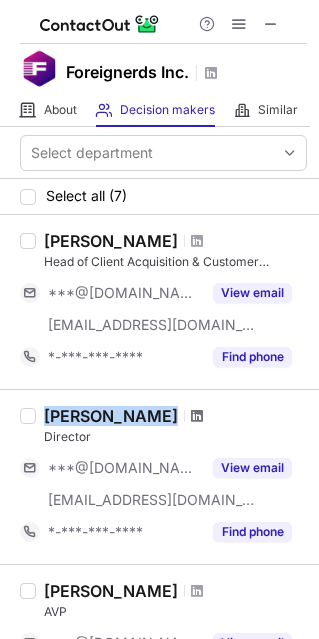 click at bounding box center [197, 416] 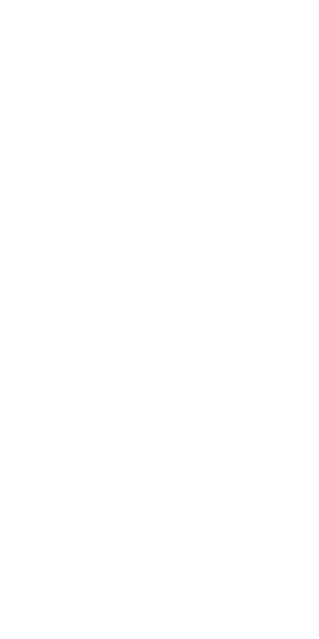 scroll, scrollTop: 0, scrollLeft: 0, axis: both 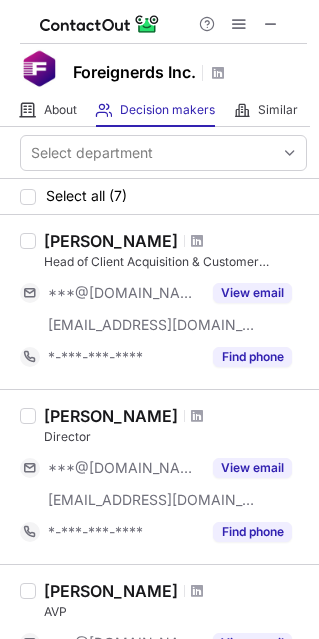 click on "Foreignerds Inc." at bounding box center (134, 72) 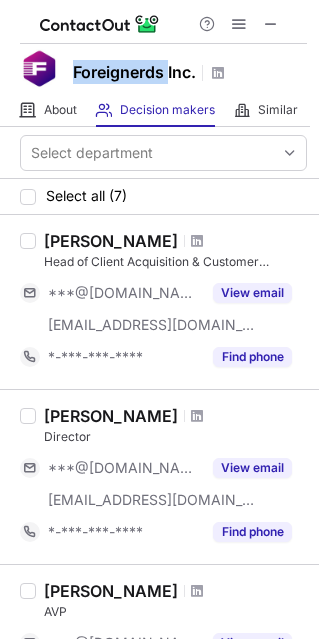 click on "Foreignerds Inc." at bounding box center (134, 72) 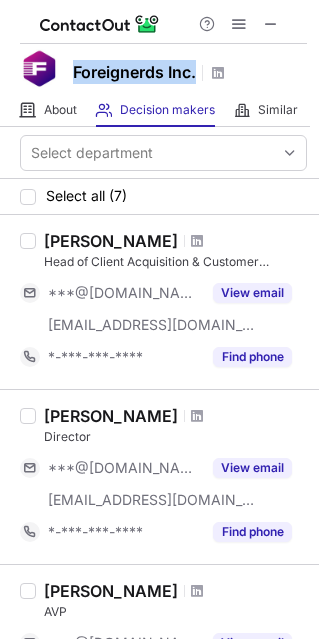 click on "Foreignerds Inc." at bounding box center [134, 72] 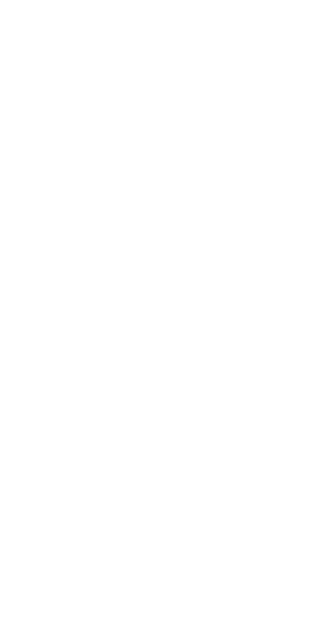 scroll, scrollTop: 0, scrollLeft: 0, axis: both 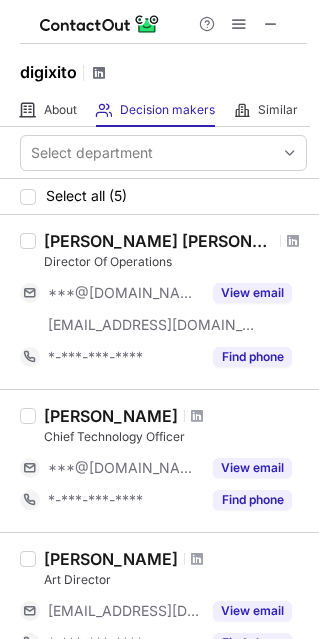 click at bounding box center (99, 73) 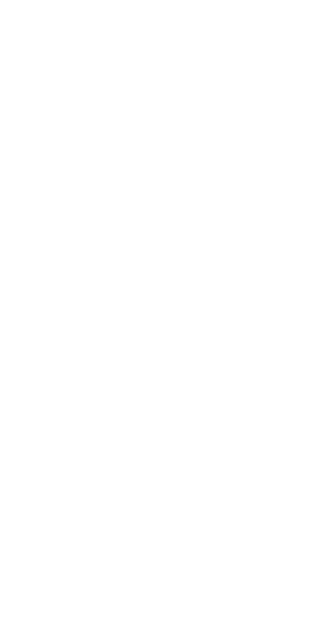 scroll, scrollTop: 0, scrollLeft: 0, axis: both 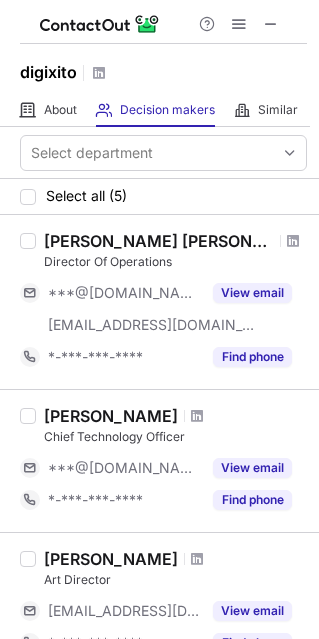 click on "[PERSON_NAME]" at bounding box center (111, 416) 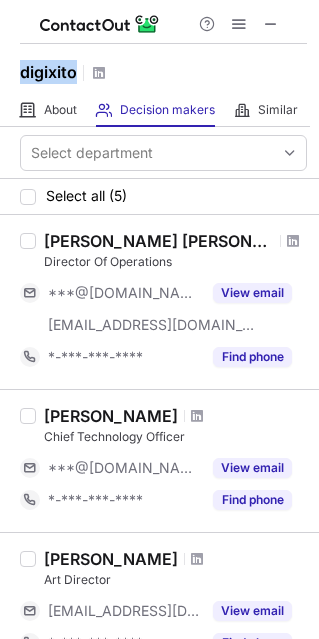 click on "digixito" at bounding box center (48, 72) 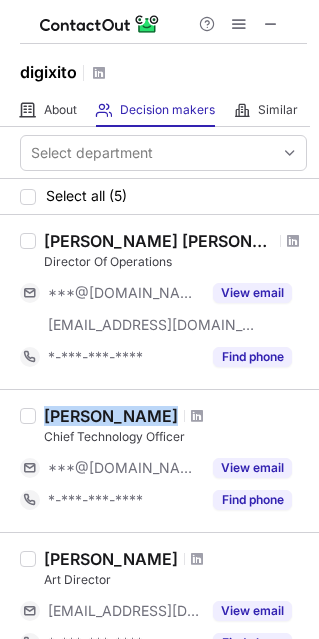 copy on "[PERSON_NAME]" 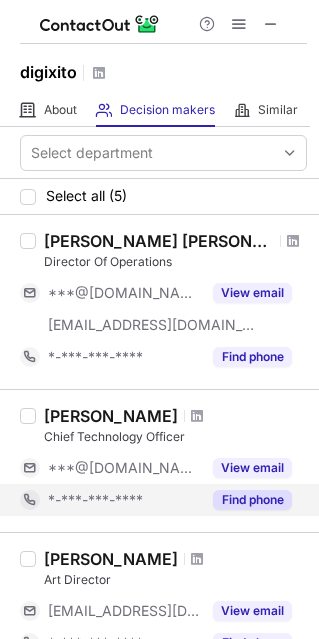 click on "Find phone" at bounding box center (246, 500) 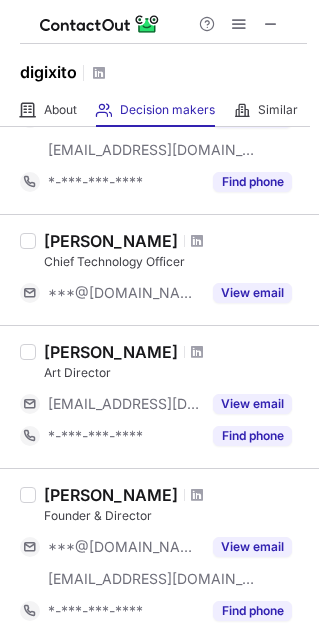 scroll, scrollTop: 473, scrollLeft: 0, axis: vertical 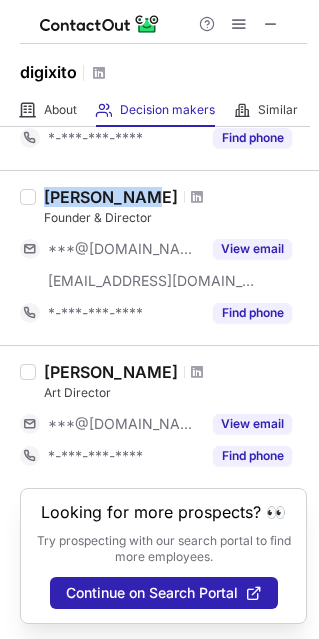 drag, startPoint x: 46, startPoint y: 194, endPoint x: 135, endPoint y: 194, distance: 89 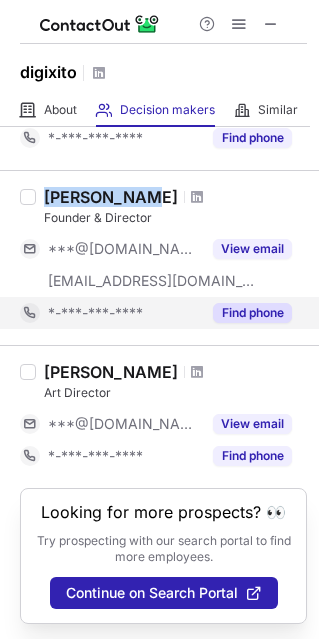 click on "Find phone" at bounding box center (252, 313) 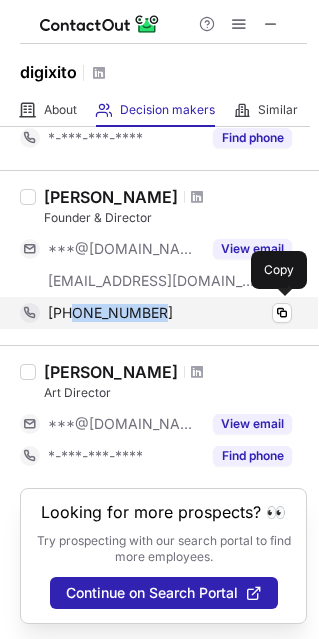 drag, startPoint x: 176, startPoint y: 316, endPoint x: 72, endPoint y: 316, distance: 104 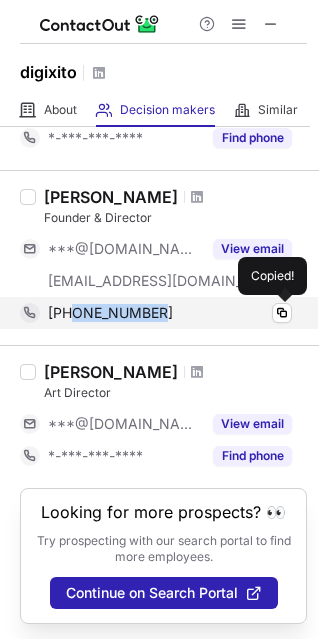 copy on "9811960451" 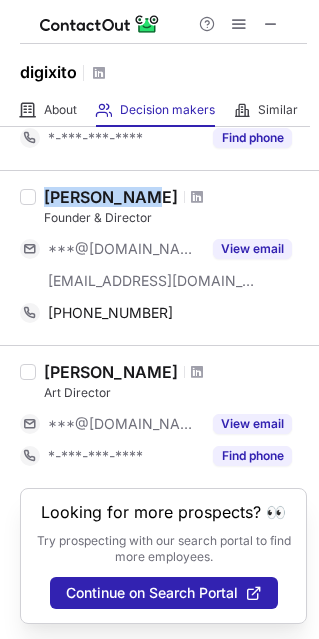 drag, startPoint x: 40, startPoint y: 192, endPoint x: 134, endPoint y: 198, distance: 94.19129 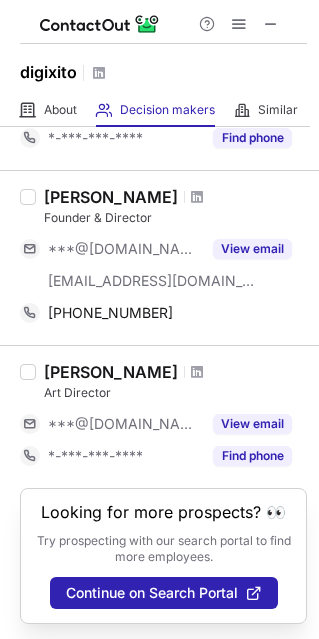 click on "Founder & Director" at bounding box center [175, 218] 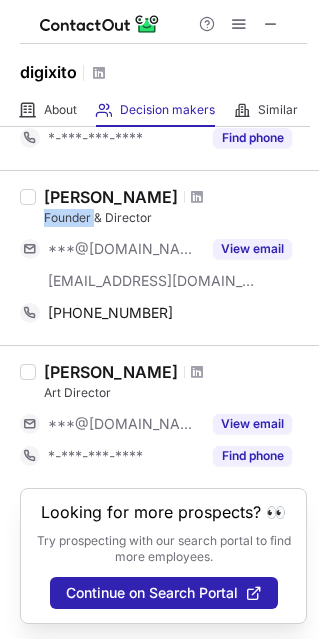 click on "Founder & Director" at bounding box center [175, 218] 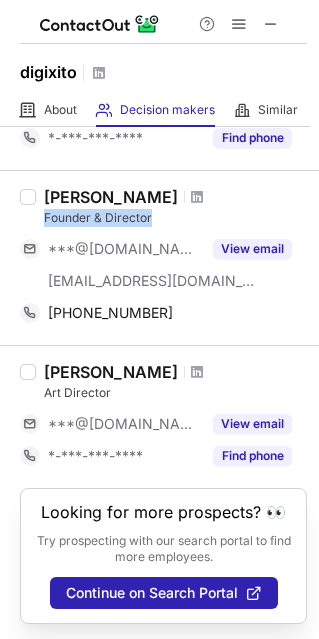 click on "Founder & Director" at bounding box center [175, 218] 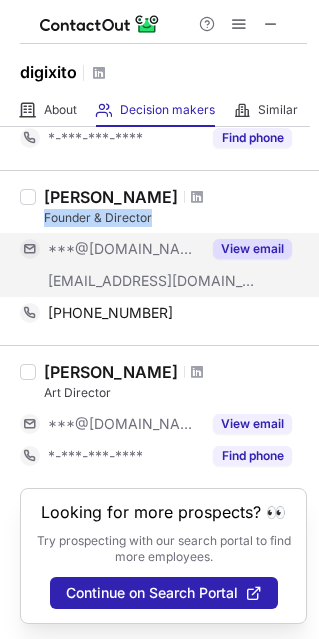 click on "View email" at bounding box center (252, 249) 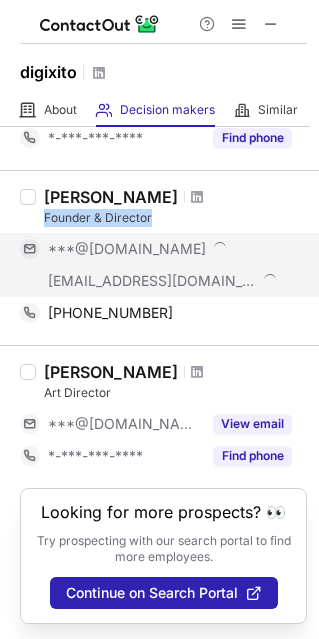 scroll, scrollTop: 441, scrollLeft: 0, axis: vertical 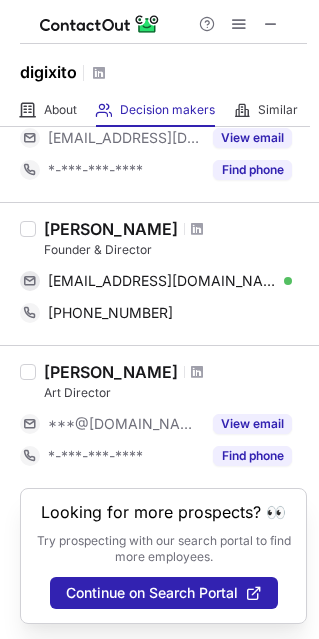 click on "Pooja Shahi" at bounding box center [111, 229] 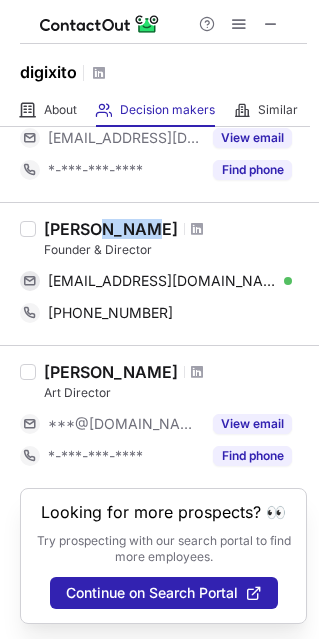 click on "Pooja Shahi" at bounding box center (111, 229) 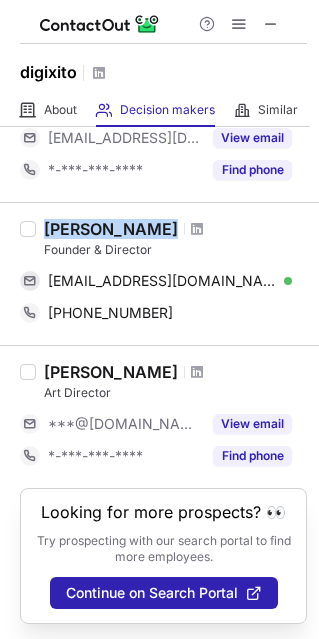 click on "Pooja Shahi" at bounding box center (111, 229) 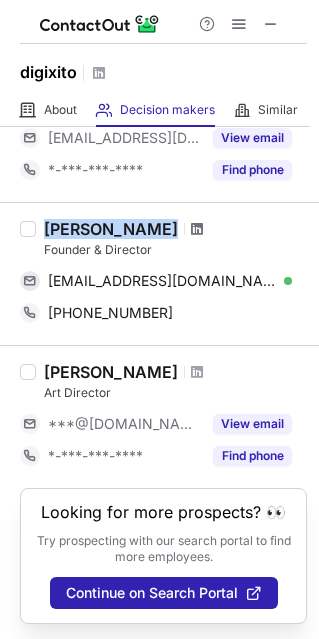 click at bounding box center [197, 229] 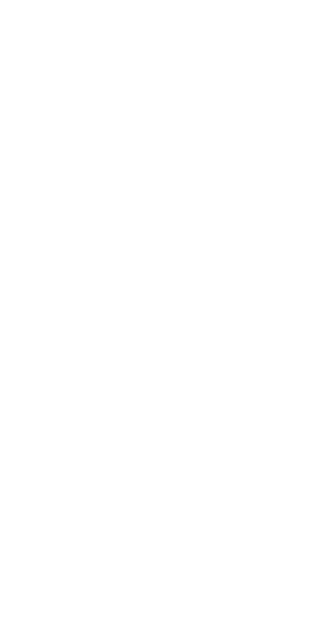 scroll, scrollTop: 0, scrollLeft: 0, axis: both 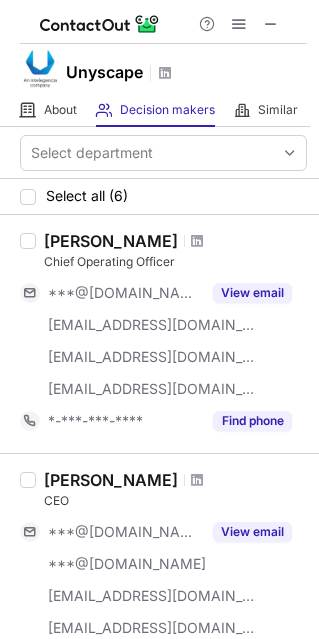 click on "Unyscape" at bounding box center [104, 72] 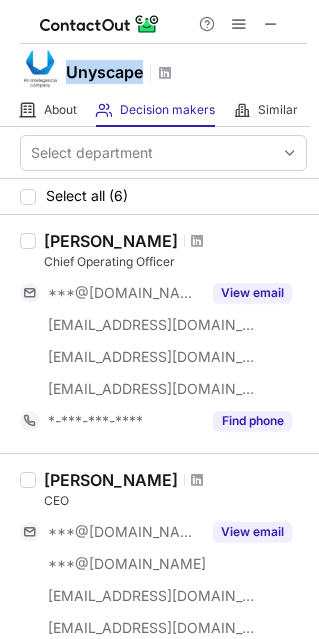 click on "Unyscape" at bounding box center [104, 72] 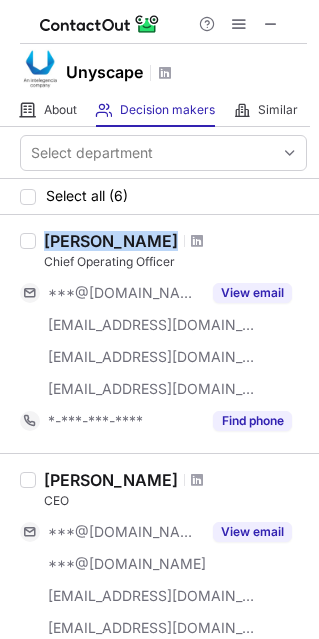 copy on "Satish Sharma" 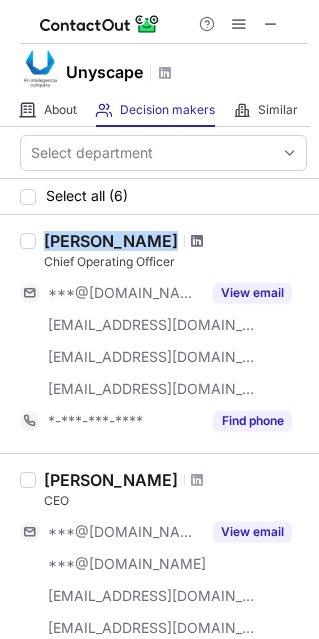 click at bounding box center (197, 241) 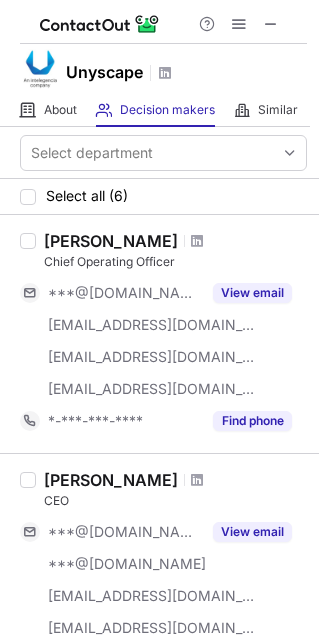 click on "Unyscape" at bounding box center [104, 72] 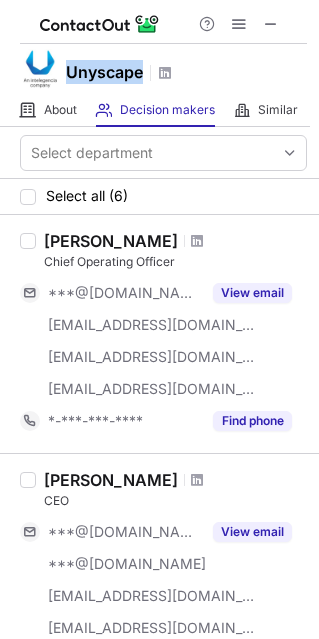 click on "Unyscape" at bounding box center [104, 72] 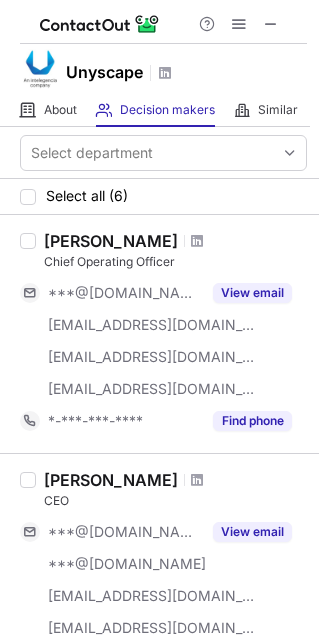 click on "Chief Operating Officer" at bounding box center (175, 262) 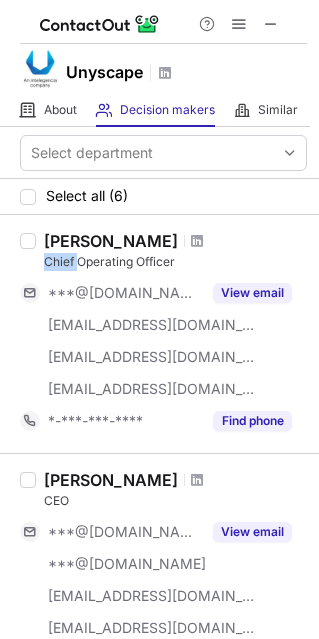 click on "Chief Operating Officer" at bounding box center (175, 262) 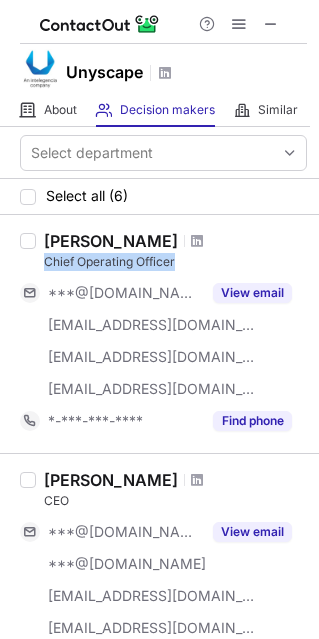 click on "Chief Operating Officer" at bounding box center (175, 262) 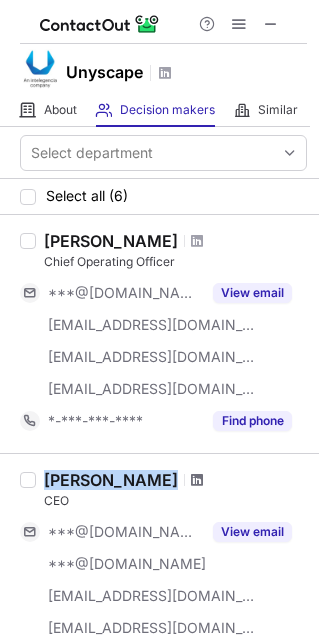 copy on "Sudhir Rohilla" 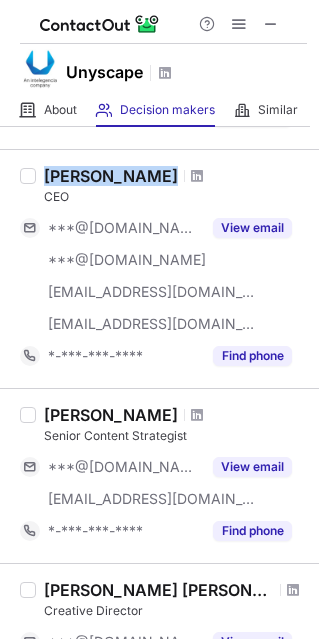 scroll, scrollTop: 305, scrollLeft: 0, axis: vertical 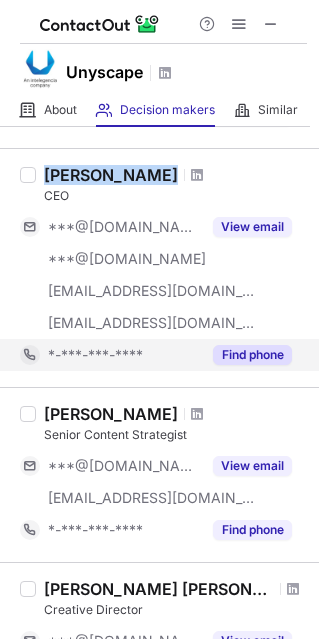 click on "Find phone" at bounding box center (252, 355) 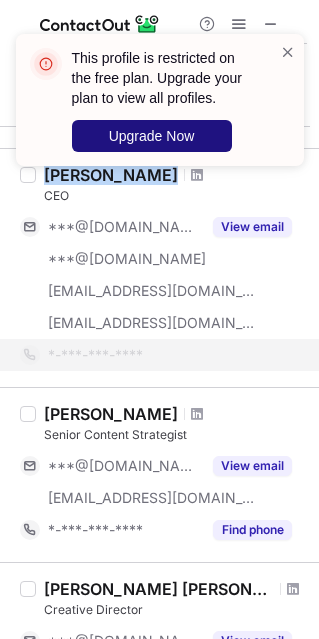 click on "Upgrade Now" at bounding box center (152, 136) 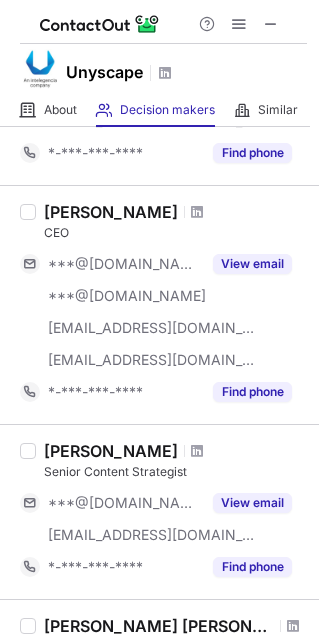 scroll, scrollTop: 310, scrollLeft: 0, axis: vertical 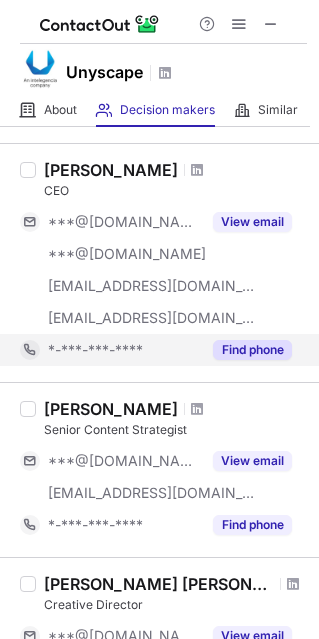 click on "Find phone" at bounding box center [246, 350] 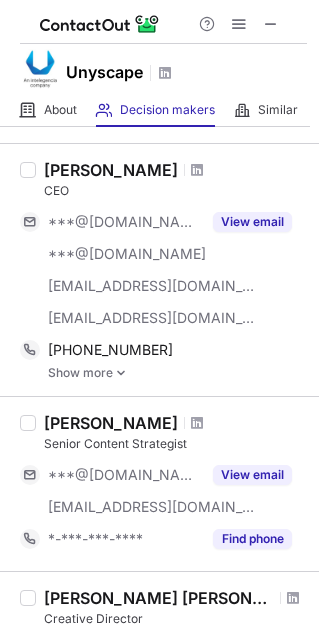 click on "Show more" at bounding box center (177, 373) 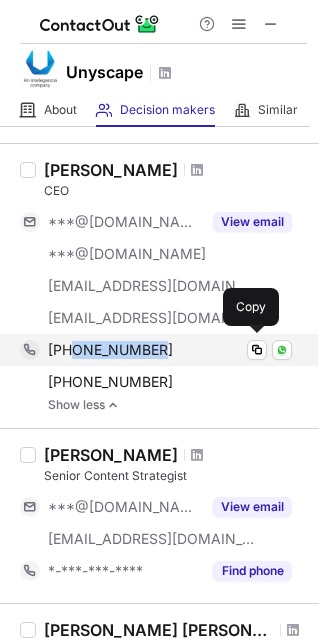 copy on "9716000601" 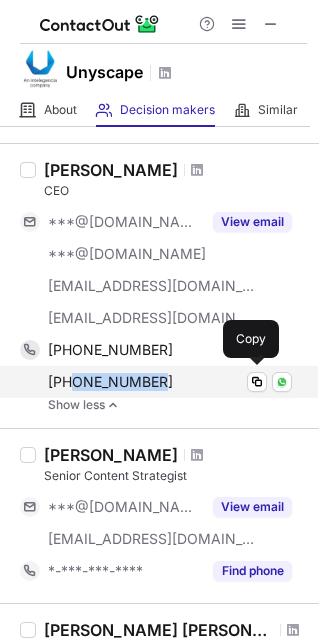 copy on "9810411046" 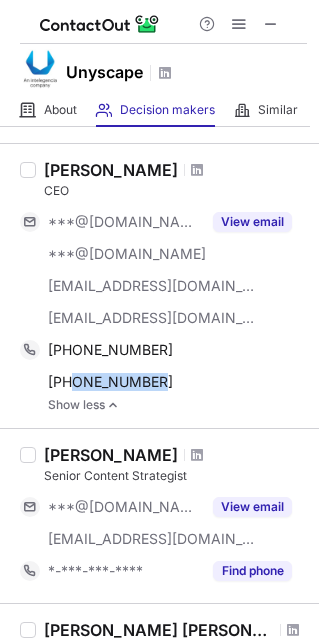 drag, startPoint x: 46, startPoint y: 163, endPoint x: 151, endPoint y: 176, distance: 105.801704 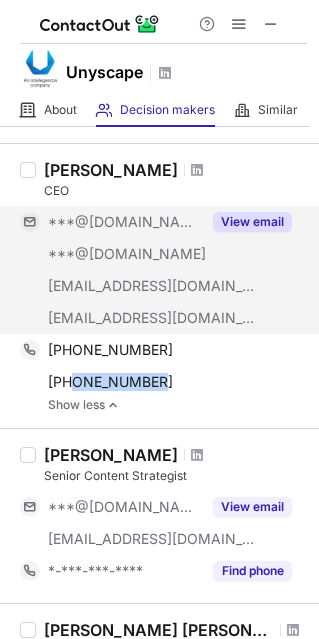 click on "View email" at bounding box center (252, 222) 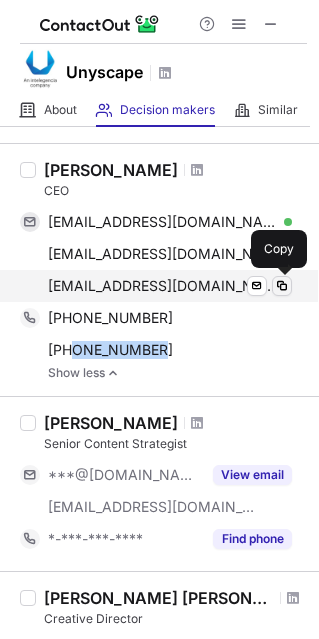 click at bounding box center (282, 286) 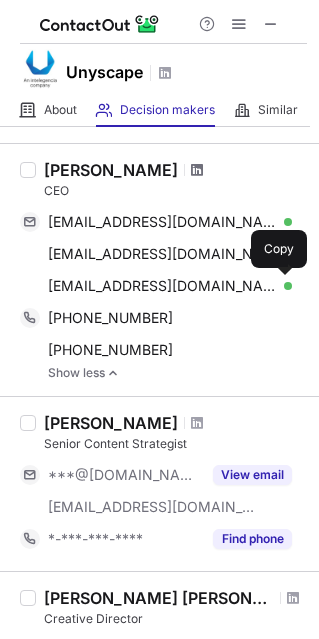 click at bounding box center [197, 170] 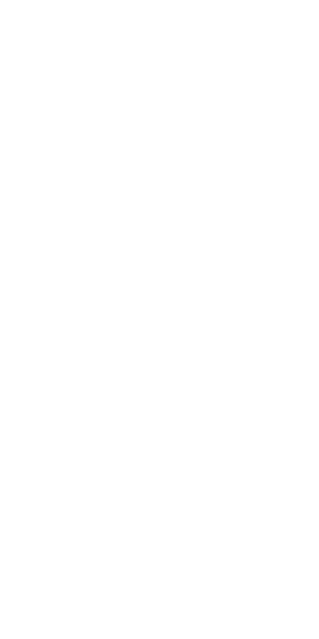 scroll, scrollTop: 0, scrollLeft: 0, axis: both 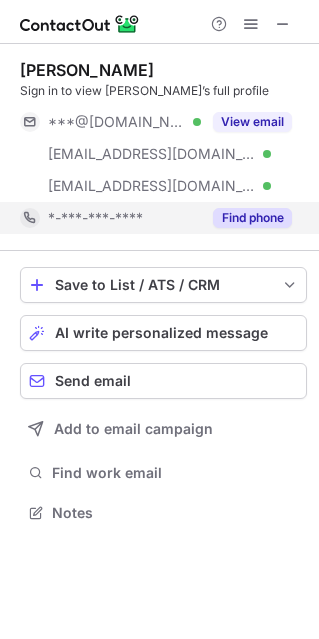 click on "Find phone" at bounding box center (252, 218) 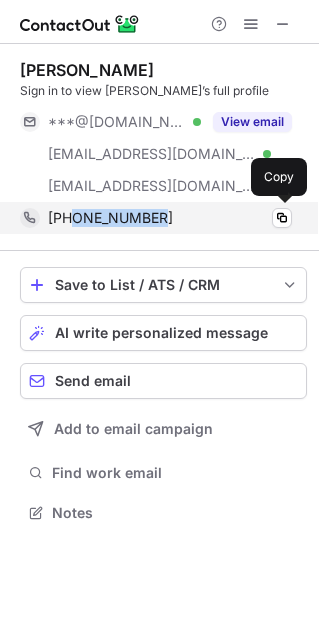 copy on "9810411046" 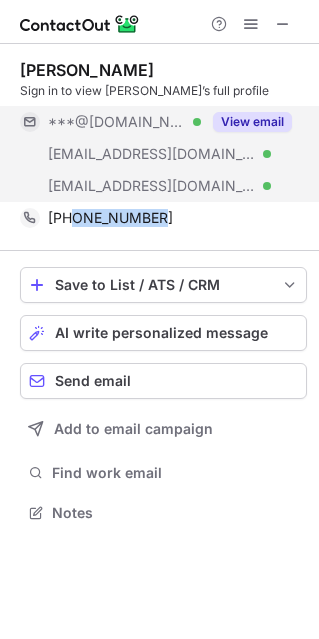click on "View email" at bounding box center [252, 122] 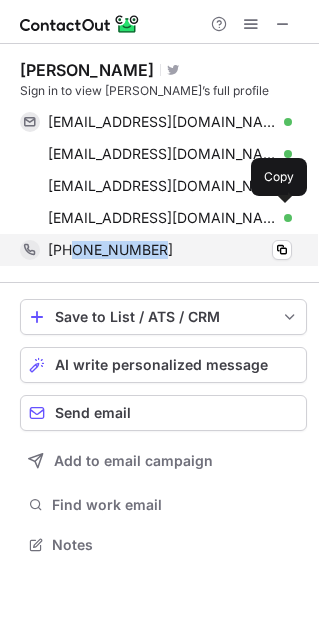 scroll, scrollTop: 10, scrollLeft: 9, axis: both 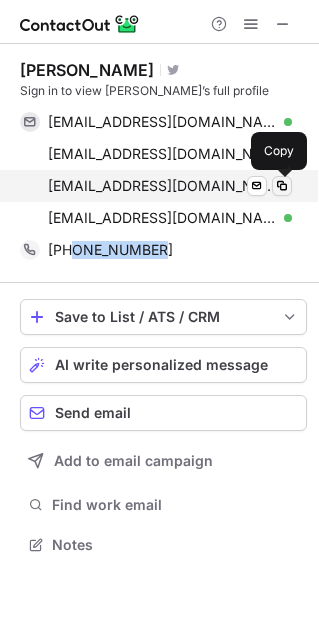 click at bounding box center [282, 186] 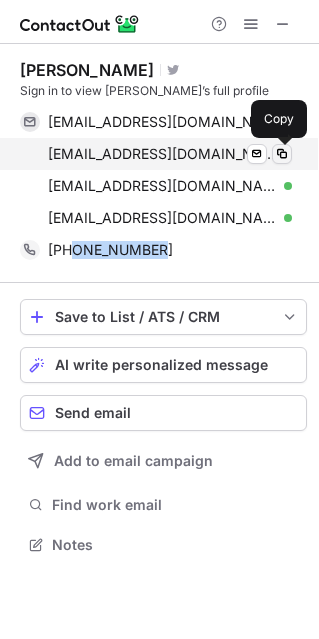 click at bounding box center (282, 154) 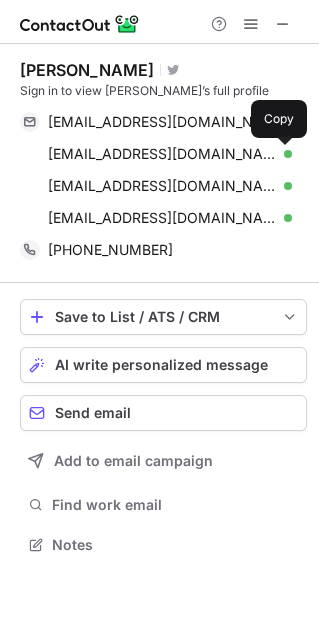 click on "Satish Sharma Visit Twitter profile Sign in to view Satish’s full profile satsha1977@gmail.com Verified Send email Copy satishs@unyscape.com Verified Send email Copy satish@unyscape.com Verified Send email Copy satish.sharma@ibm.com Verified Send email Copy +919810411046 Copy" at bounding box center [163, 163] 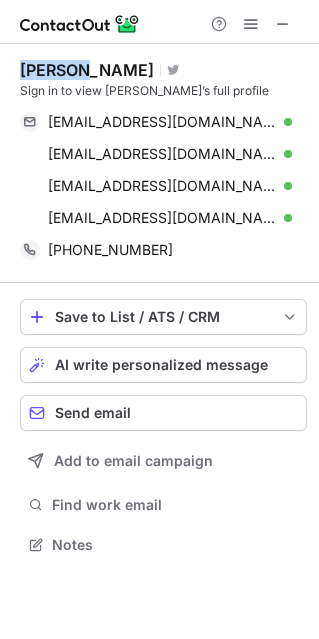 click on "Satish Sharma Visit Twitter profile Sign in to view Satish’s full profile satsha1977@gmail.com Verified Send email Copy satishs@unyscape.com Verified Send email Copy satish@unyscape.com Verified Send email Copy satish.sharma@ibm.com Verified Send email Copy +919810411046 Copy" at bounding box center (163, 163) 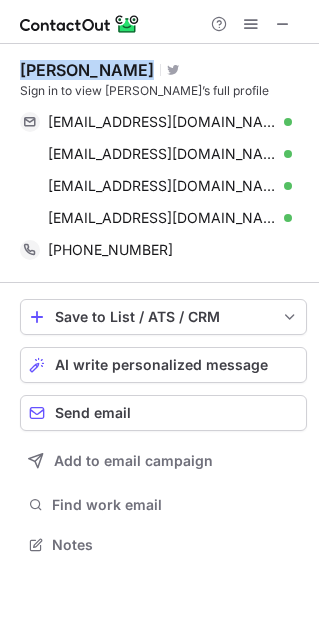 click on "Satish Sharma Visit Twitter profile Sign in to view Satish’s full profile satsha1977@gmail.com Verified Send email Copy satishs@unyscape.com Verified Send email Copy satish@unyscape.com Verified Send email Copy satish.sharma@ibm.com Verified Send email Copy +919810411046 Copy" at bounding box center [163, 163] 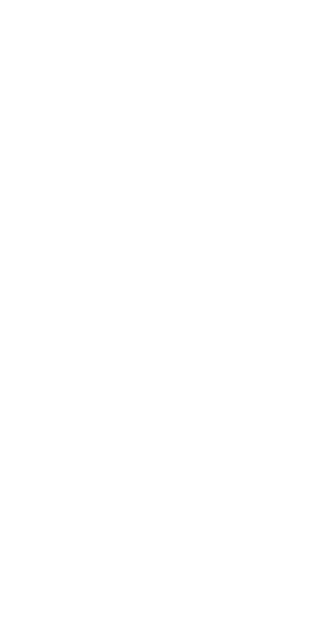 scroll, scrollTop: 0, scrollLeft: 0, axis: both 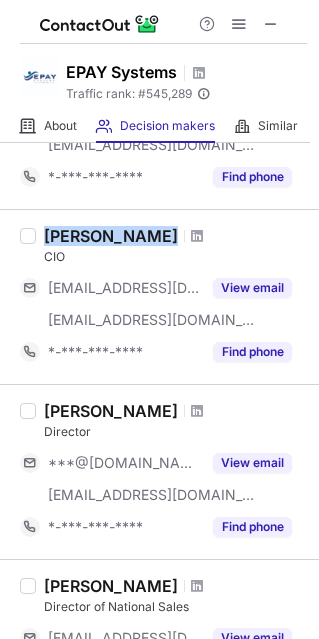 drag, startPoint x: 43, startPoint y: 231, endPoint x: 180, endPoint y: 214, distance: 138.05072 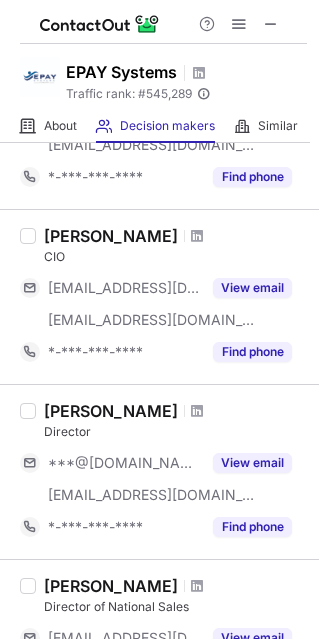 click on "EPAY Systems" at bounding box center [121, 72] 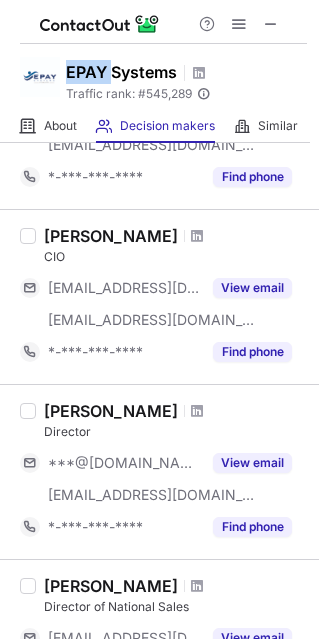 click on "EPAY Systems" at bounding box center (121, 72) 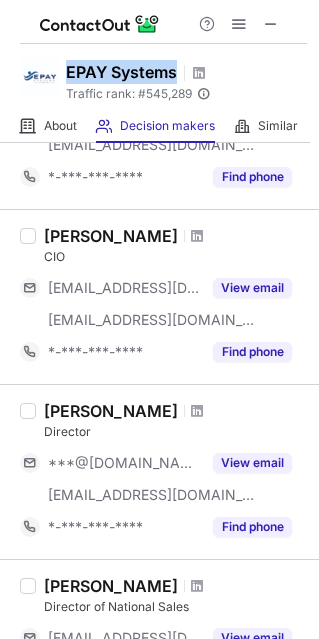 click on "EPAY Systems" at bounding box center (121, 72) 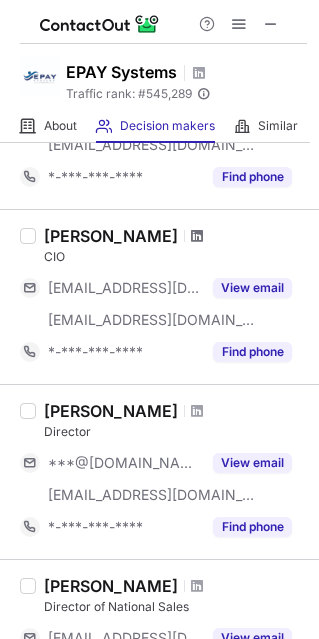 click at bounding box center [197, 236] 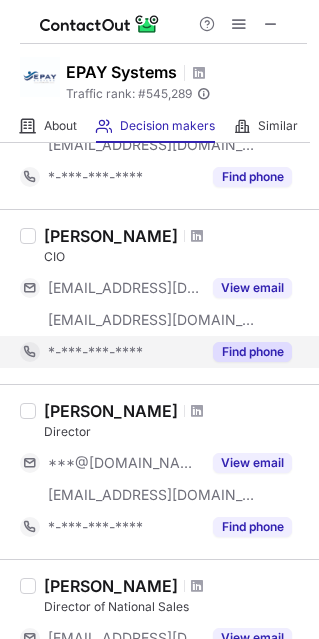 click on "Find phone" at bounding box center (246, 352) 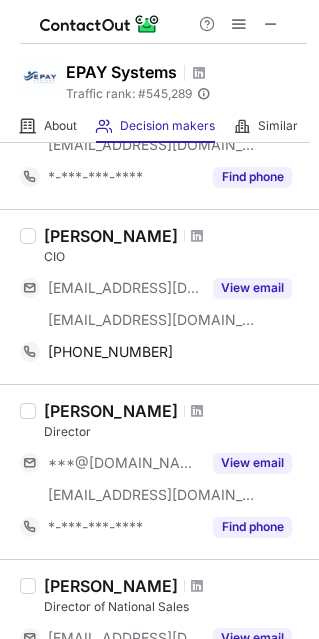 click on "CIO" at bounding box center [175, 257] 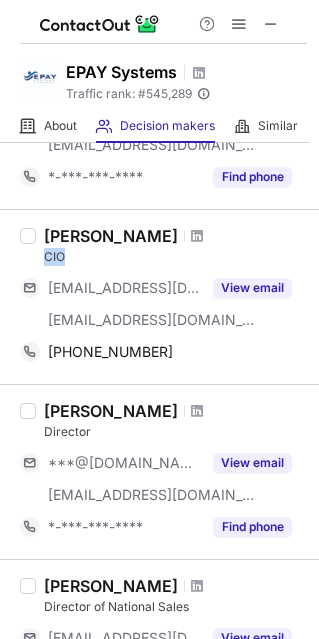 click on "CIO" at bounding box center [175, 257] 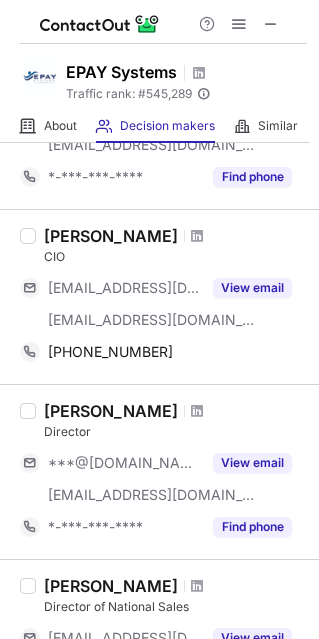 click on "[PERSON_NAME]" at bounding box center (111, 236) 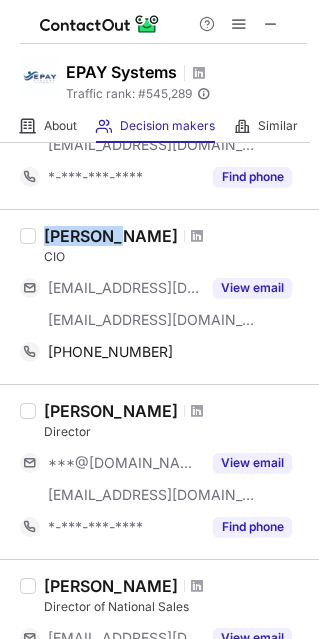 click on "[PERSON_NAME]" at bounding box center [111, 236] 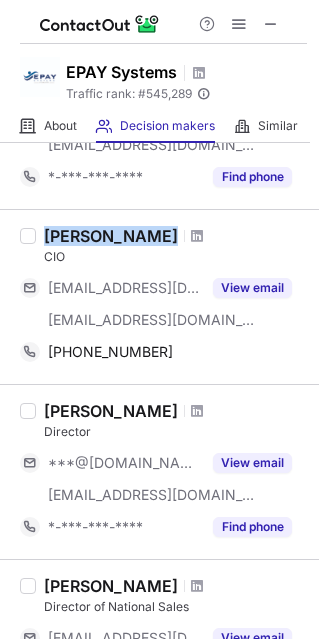 click on "Richard T Labus" at bounding box center [111, 236] 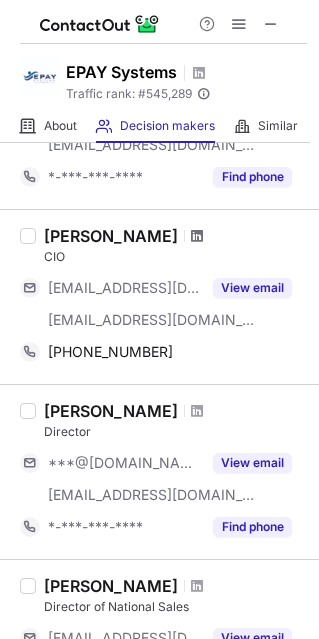 click at bounding box center (197, 236) 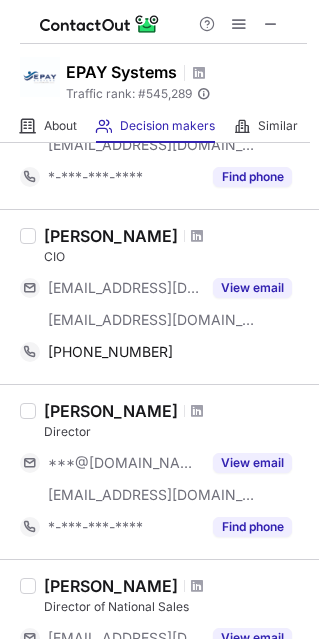 drag, startPoint x: 43, startPoint y: 402, endPoint x: 162, endPoint y: 413, distance: 119.507324 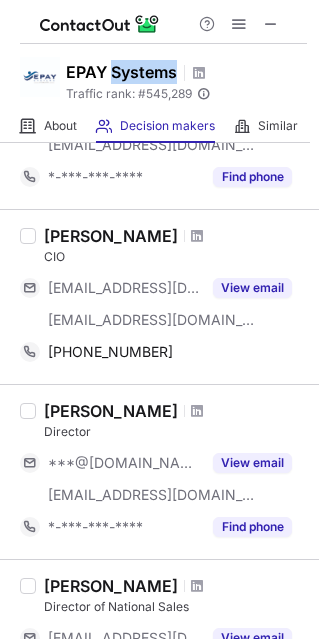 click on "EPAY Systems" at bounding box center [121, 72] 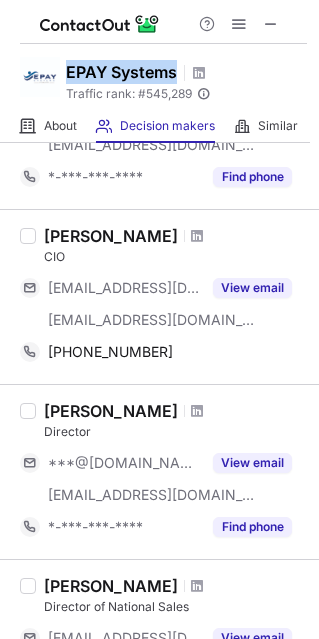 click on "EPAY Systems" at bounding box center [121, 72] 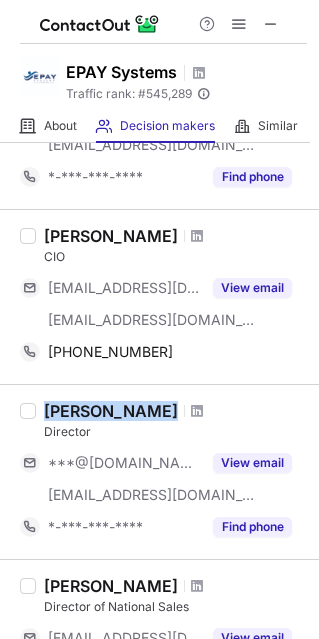 drag, startPoint x: 47, startPoint y: 405, endPoint x: 169, endPoint y: 397, distance: 122.26202 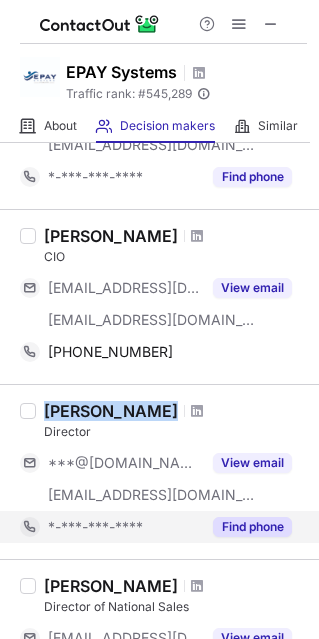 click on "Find phone" at bounding box center (252, 527) 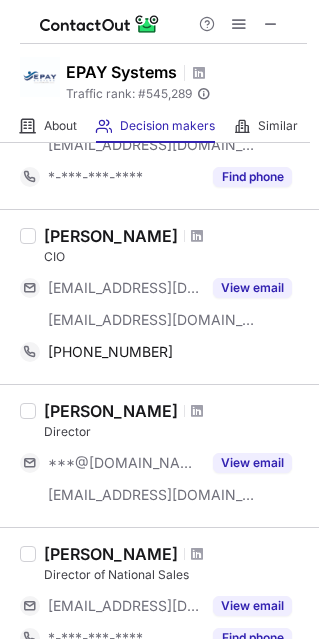 click on "Director" at bounding box center (175, 432) 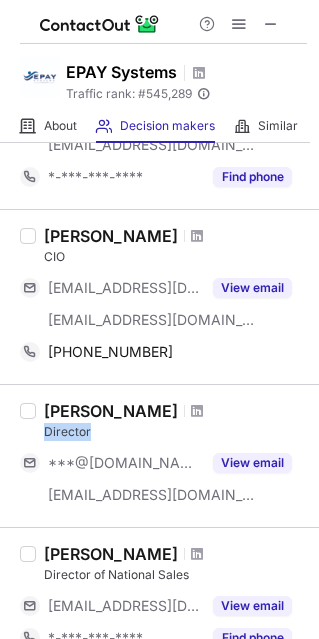 click on "Director" at bounding box center (175, 432) 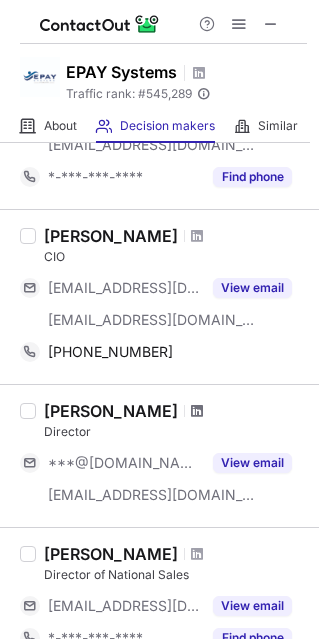 click at bounding box center [197, 411] 